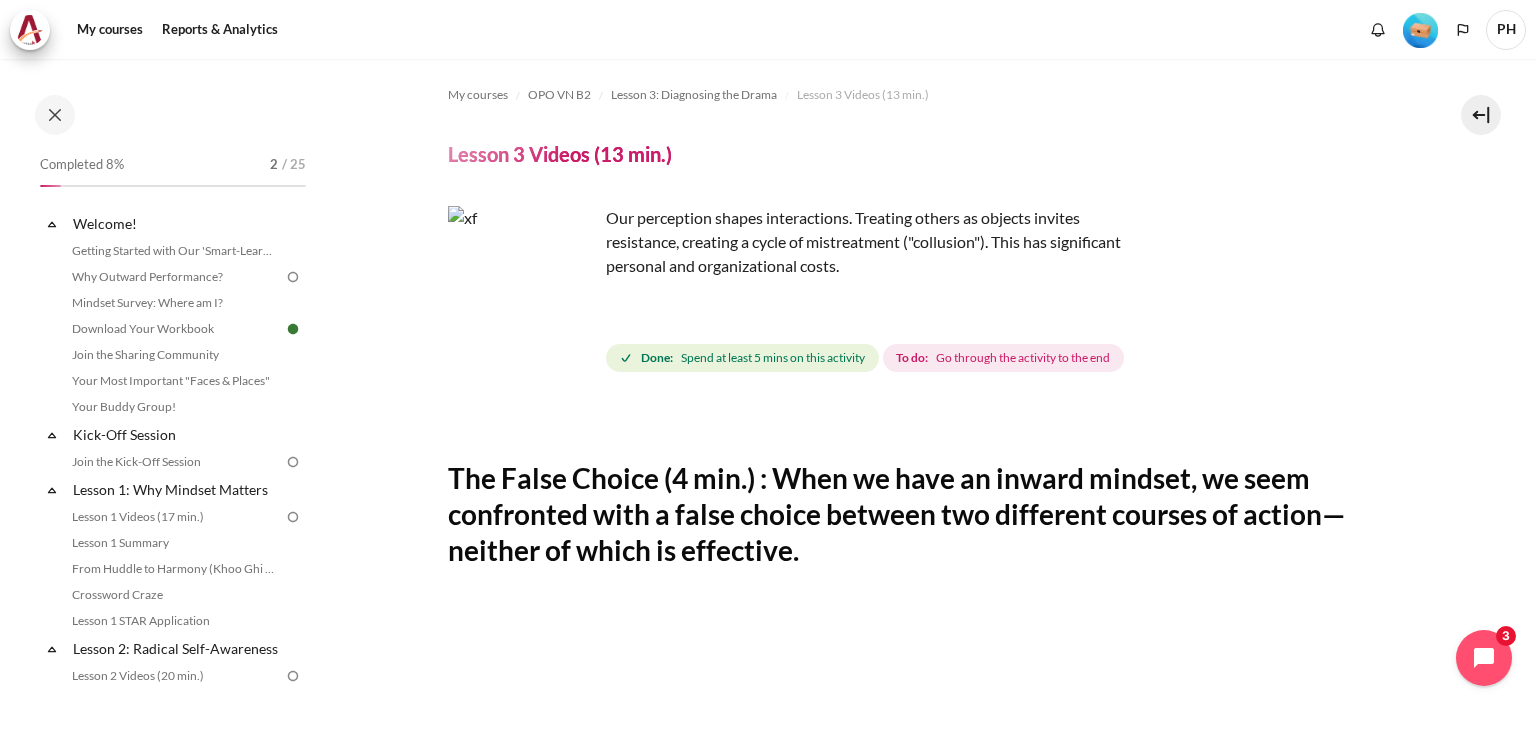 scroll, scrollTop: 0, scrollLeft: 0, axis: both 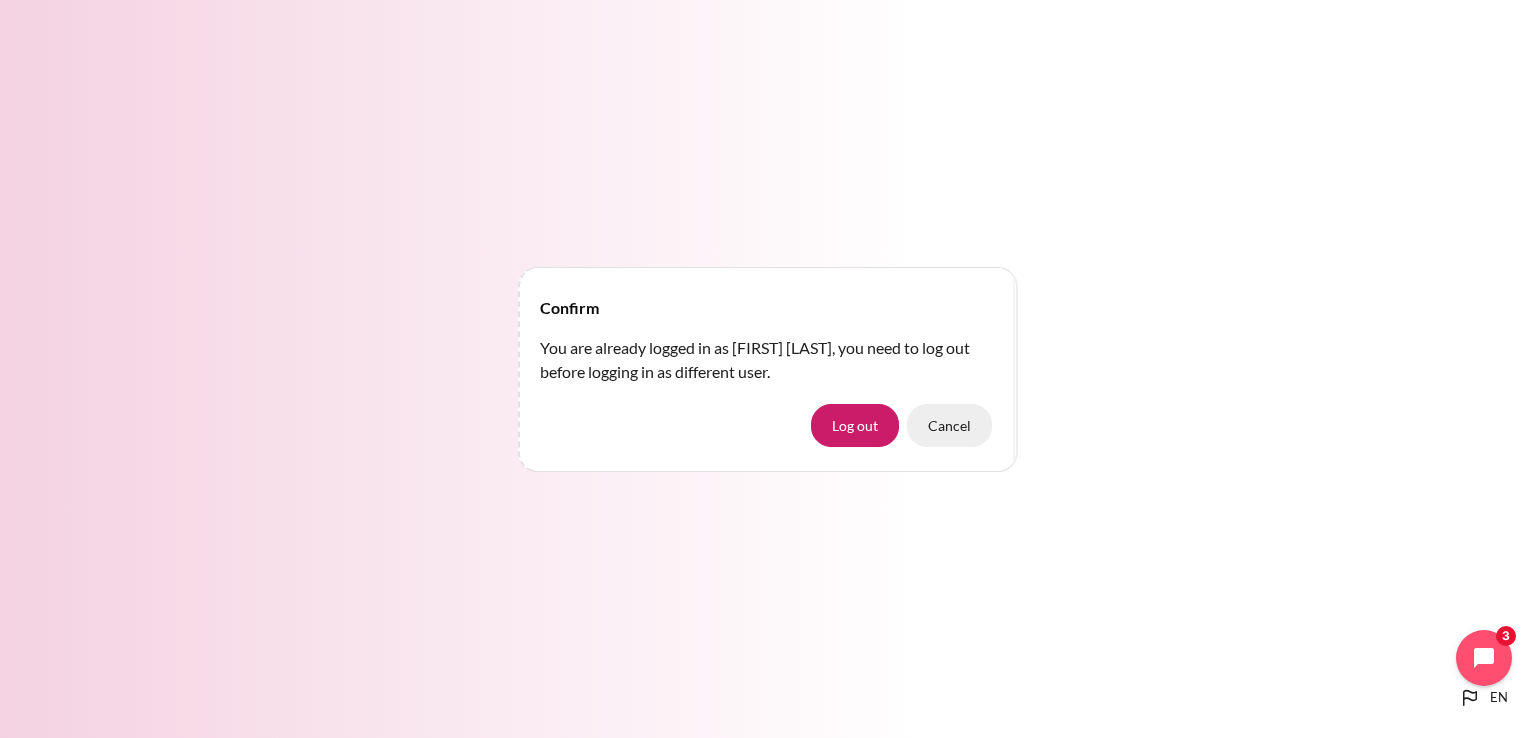 click on "Cancel" at bounding box center (949, 425) 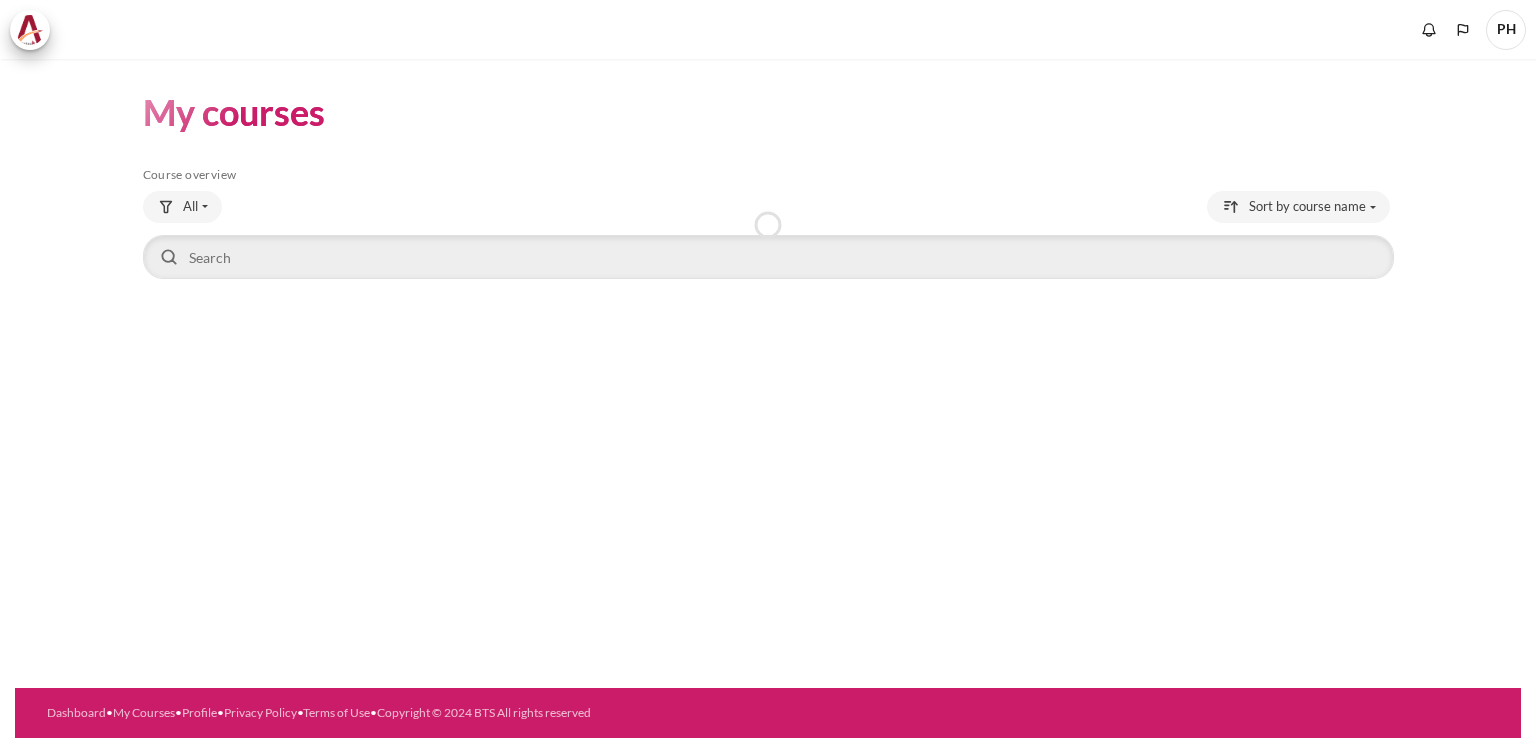 scroll, scrollTop: 0, scrollLeft: 0, axis: both 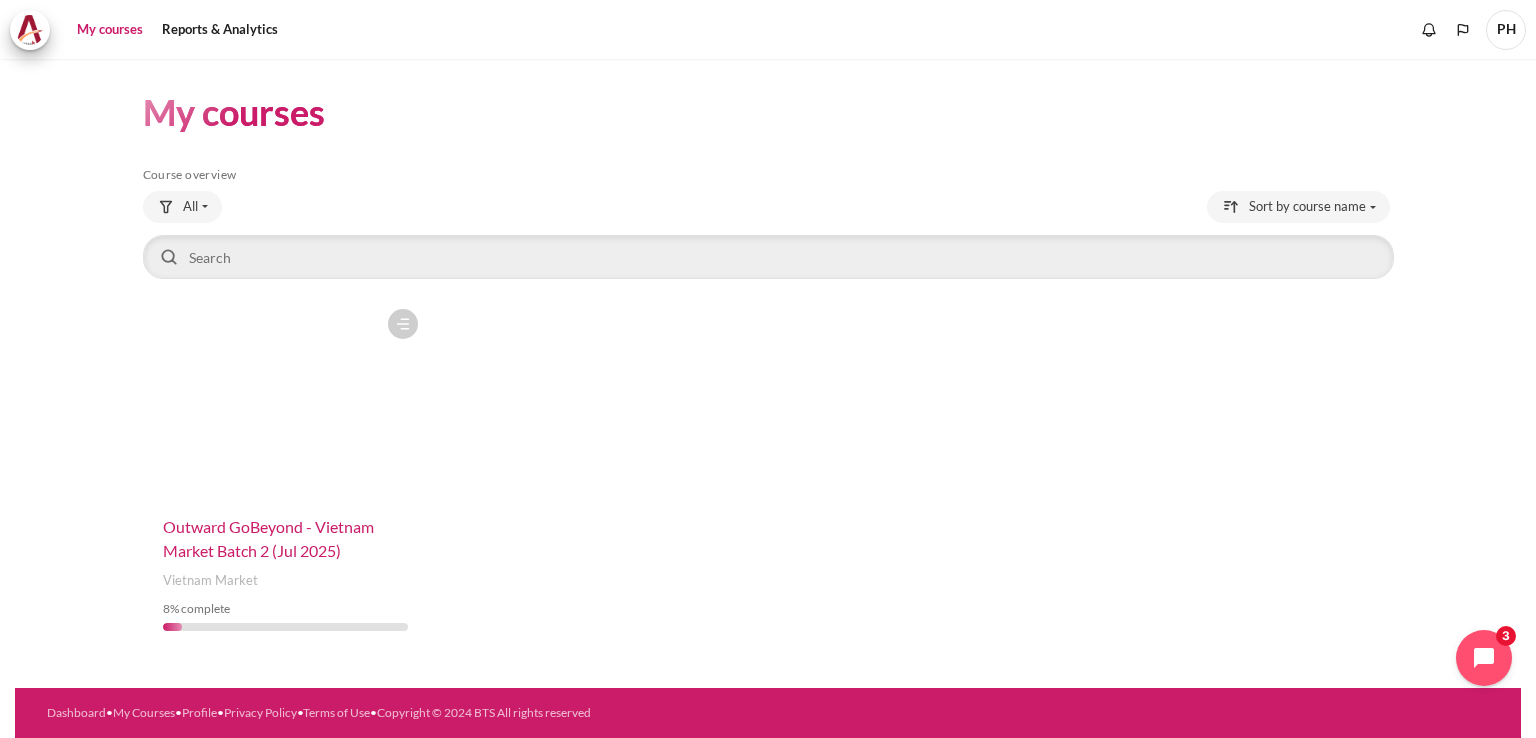 click on "Outward GoBeyond - Vietnam Market Batch 2 (Jul 2025)" at bounding box center [268, 538] 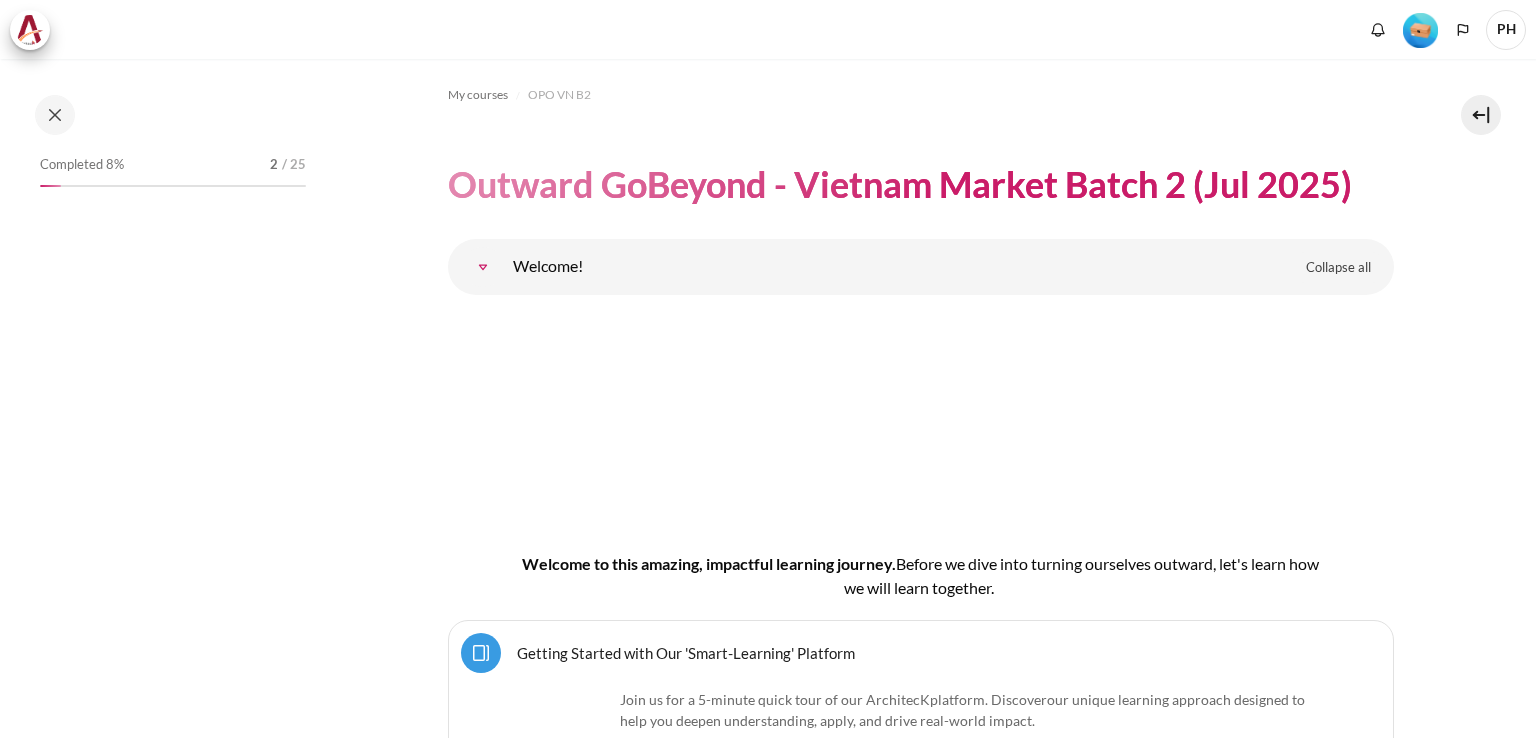 scroll, scrollTop: 0, scrollLeft: 0, axis: both 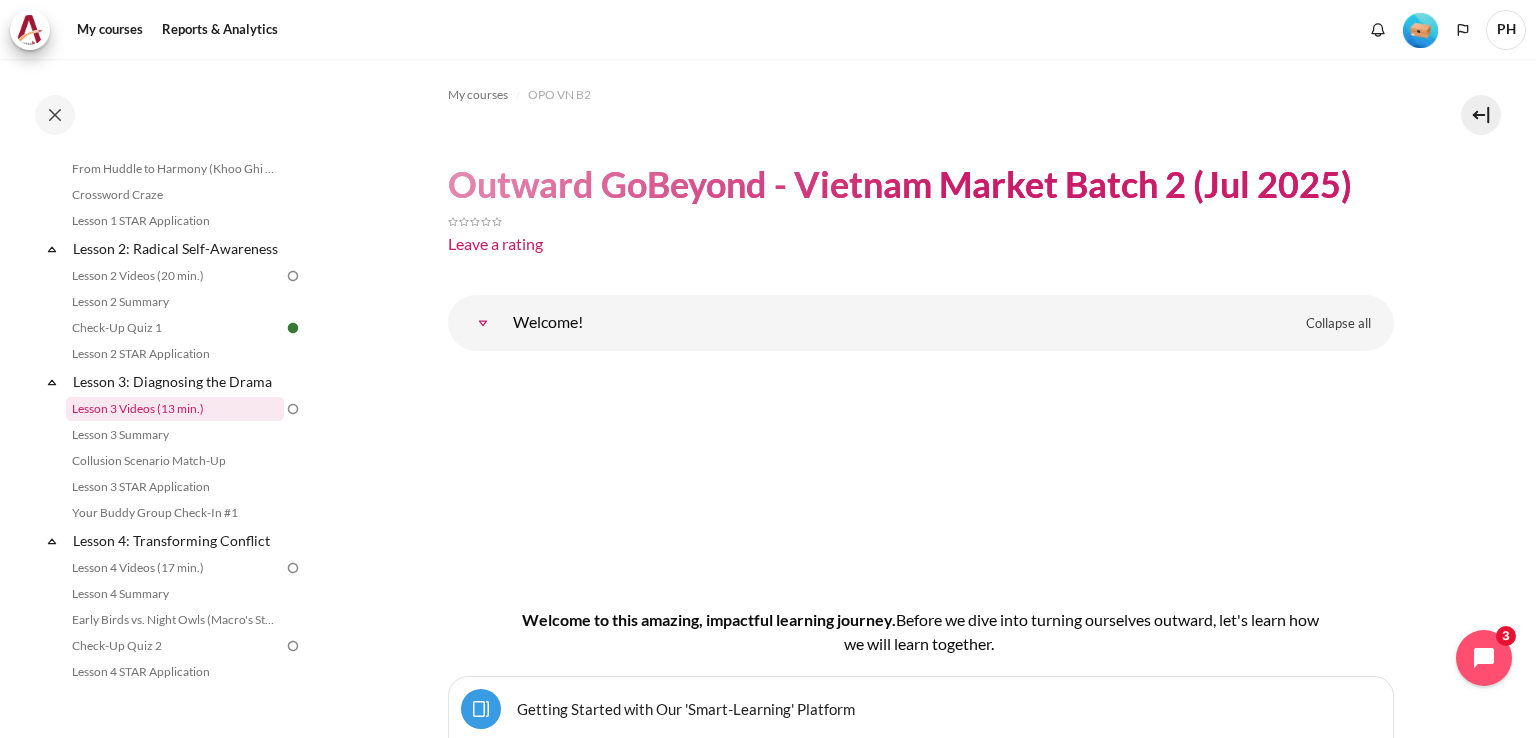 click on "Lesson 3 Videos (13 min.)" at bounding box center (175, 409) 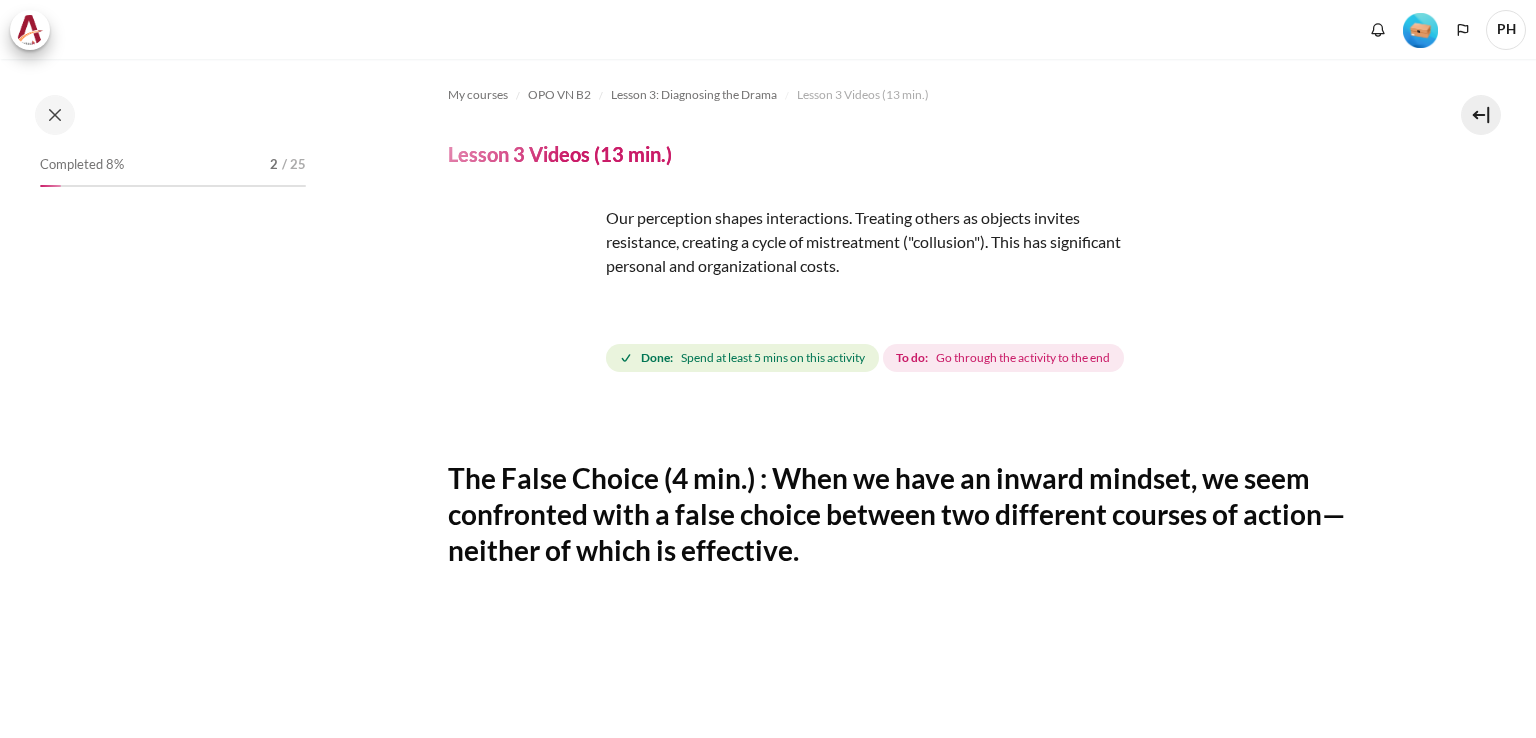 scroll, scrollTop: 0, scrollLeft: 0, axis: both 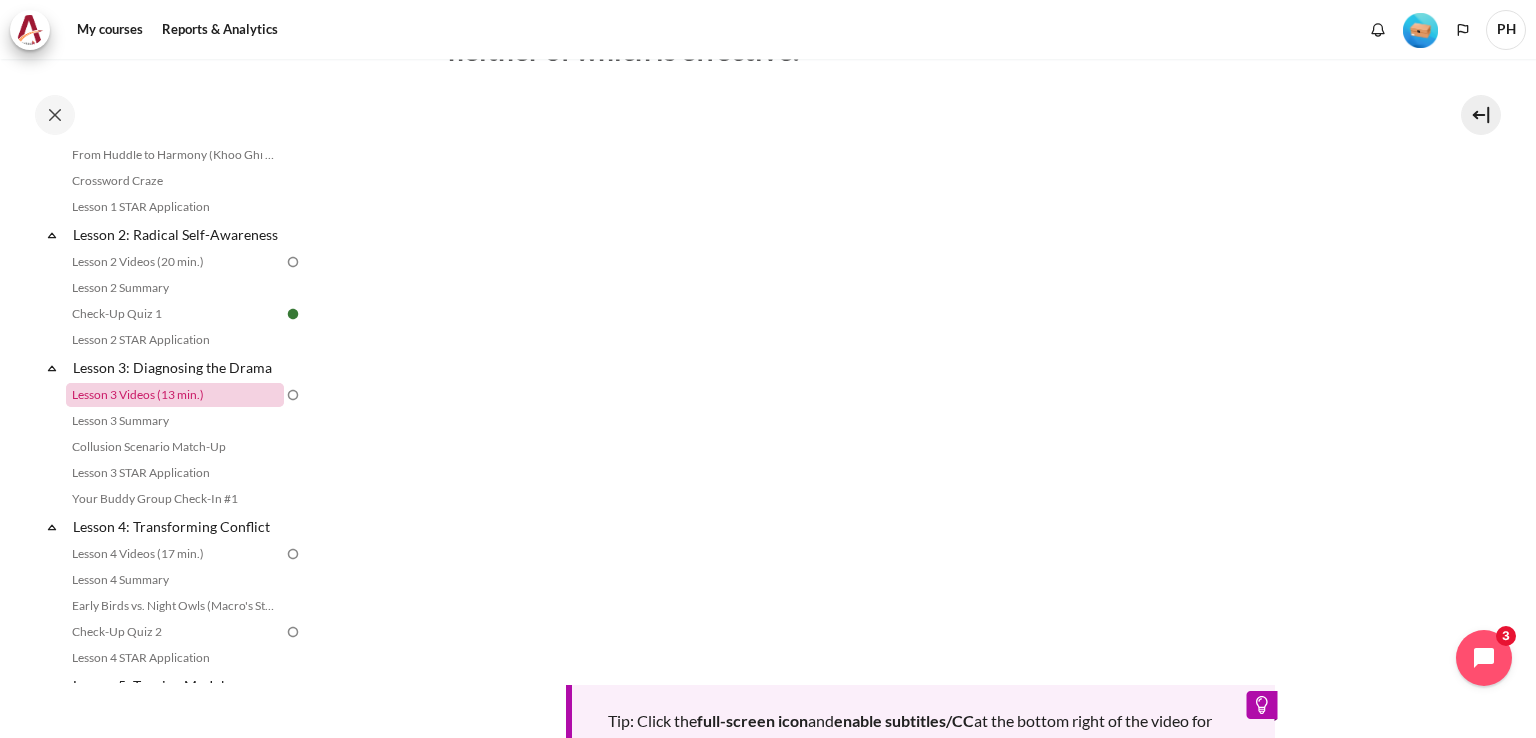 click on "Lesson 3 Videos (13 min.)" at bounding box center [175, 395] 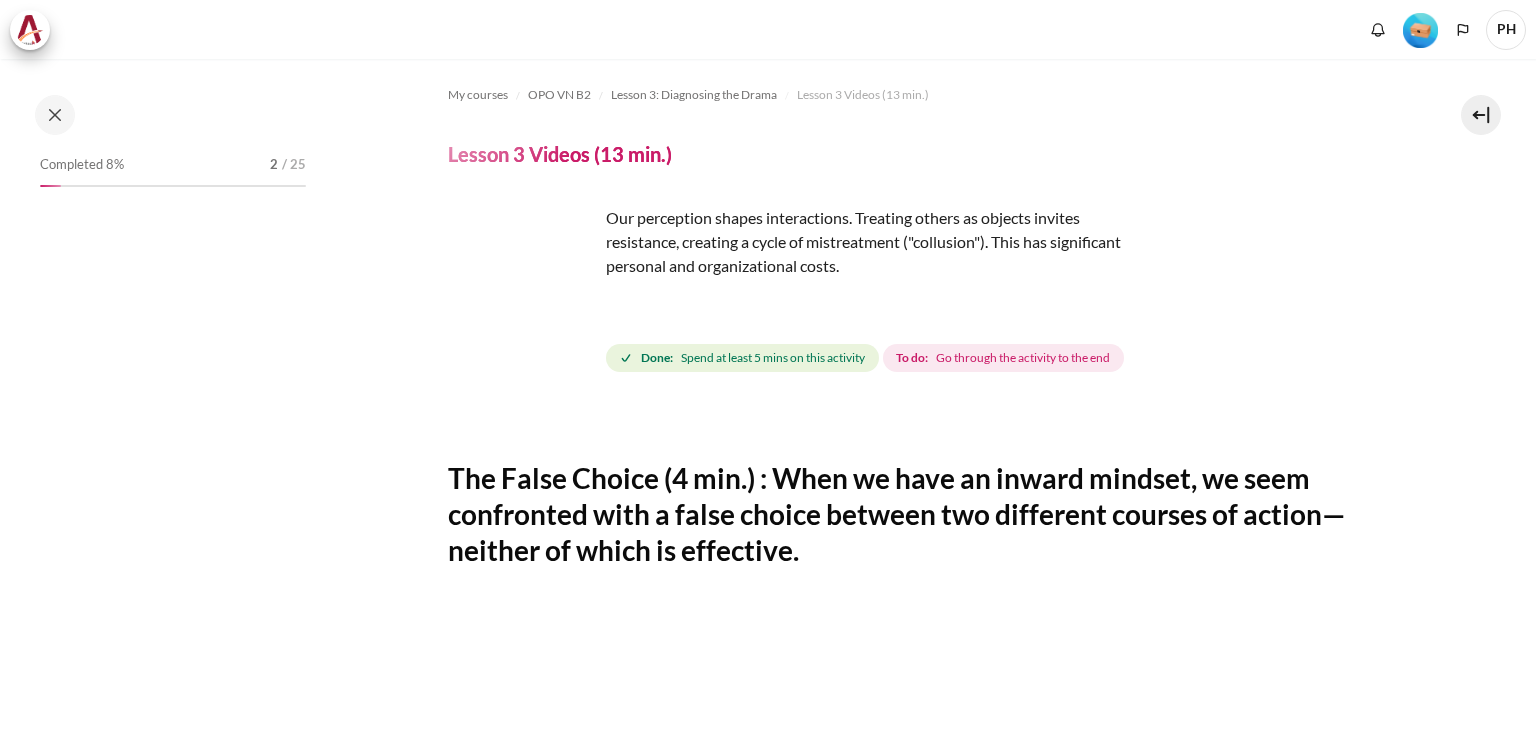 scroll, scrollTop: 0, scrollLeft: 0, axis: both 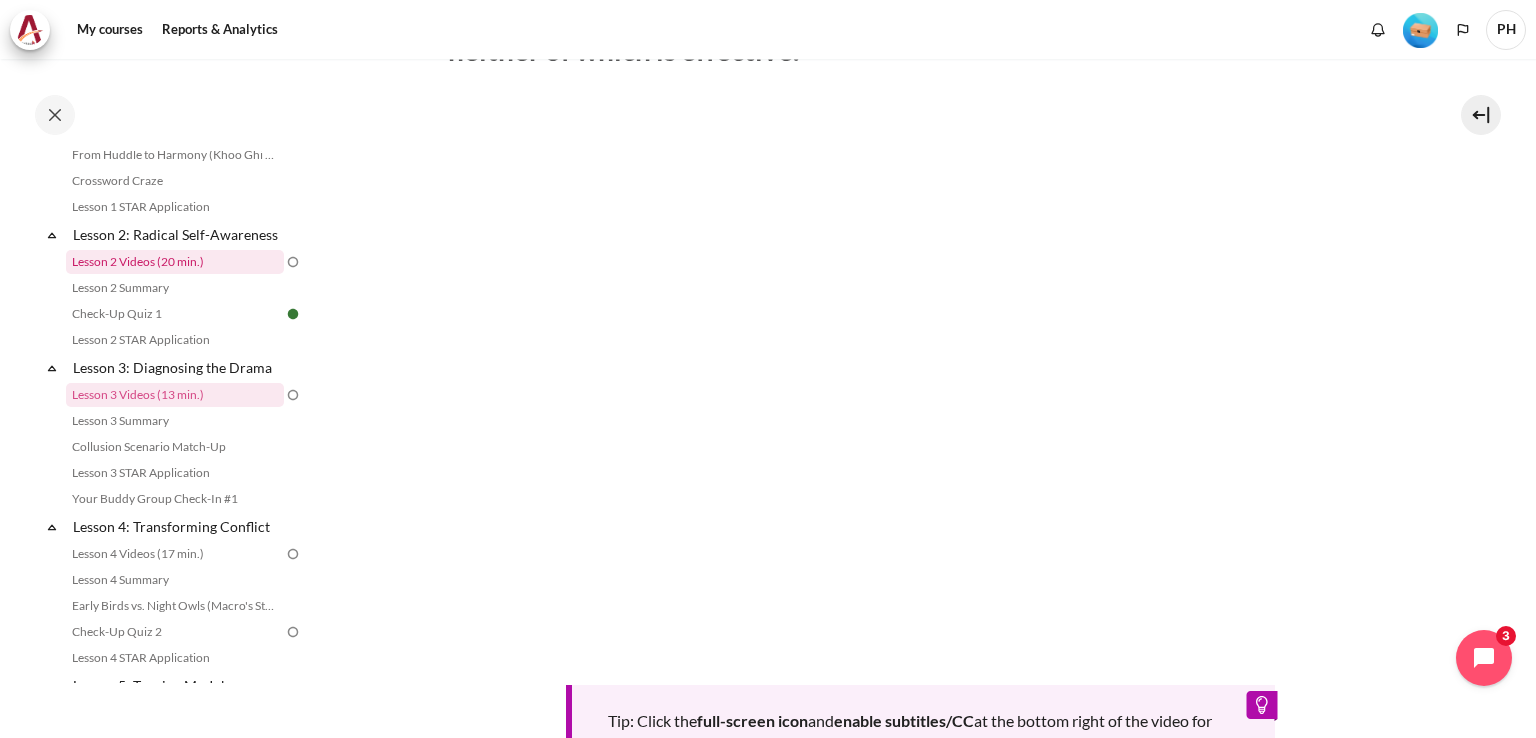 click on "Lesson 2 Videos (20 min.)" at bounding box center [175, 262] 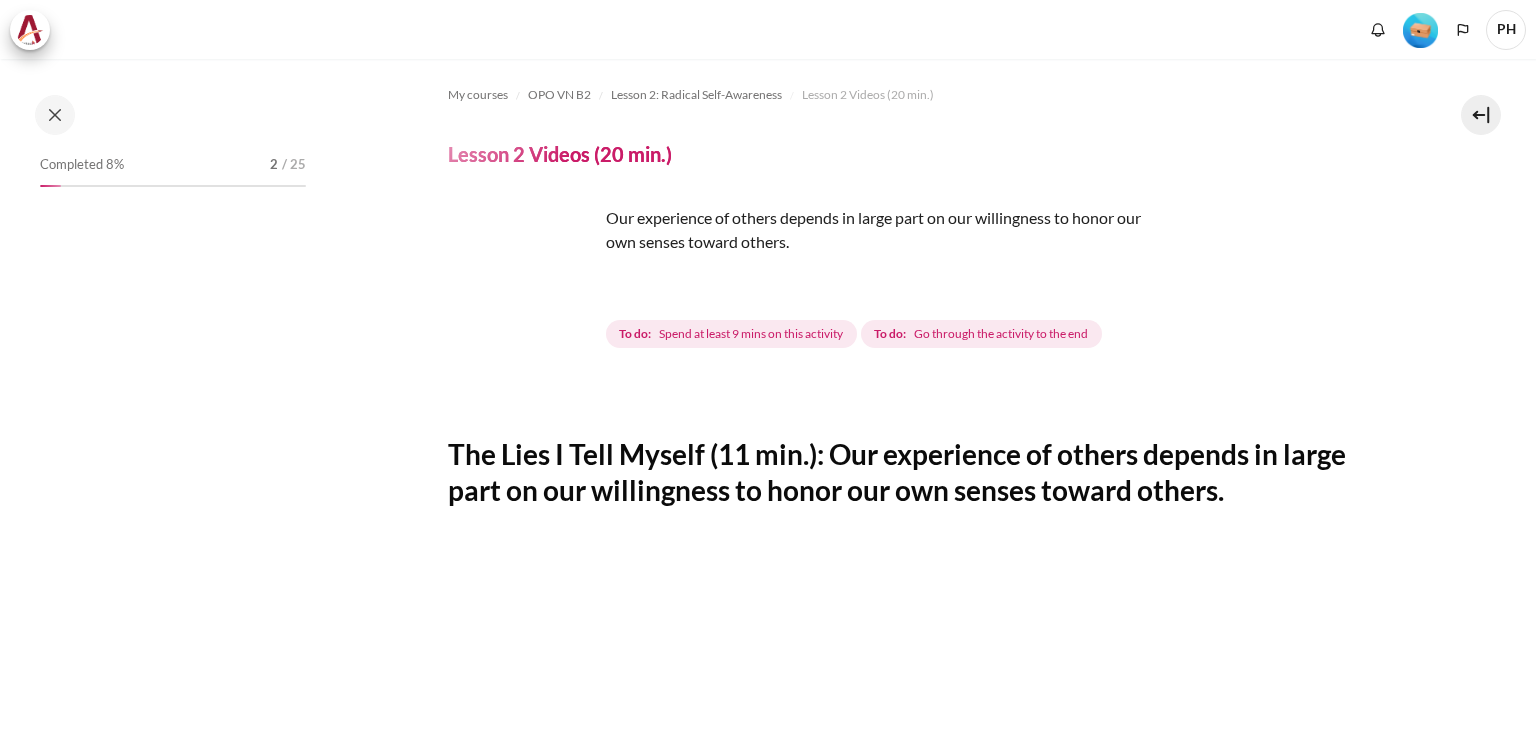 scroll, scrollTop: 0, scrollLeft: 0, axis: both 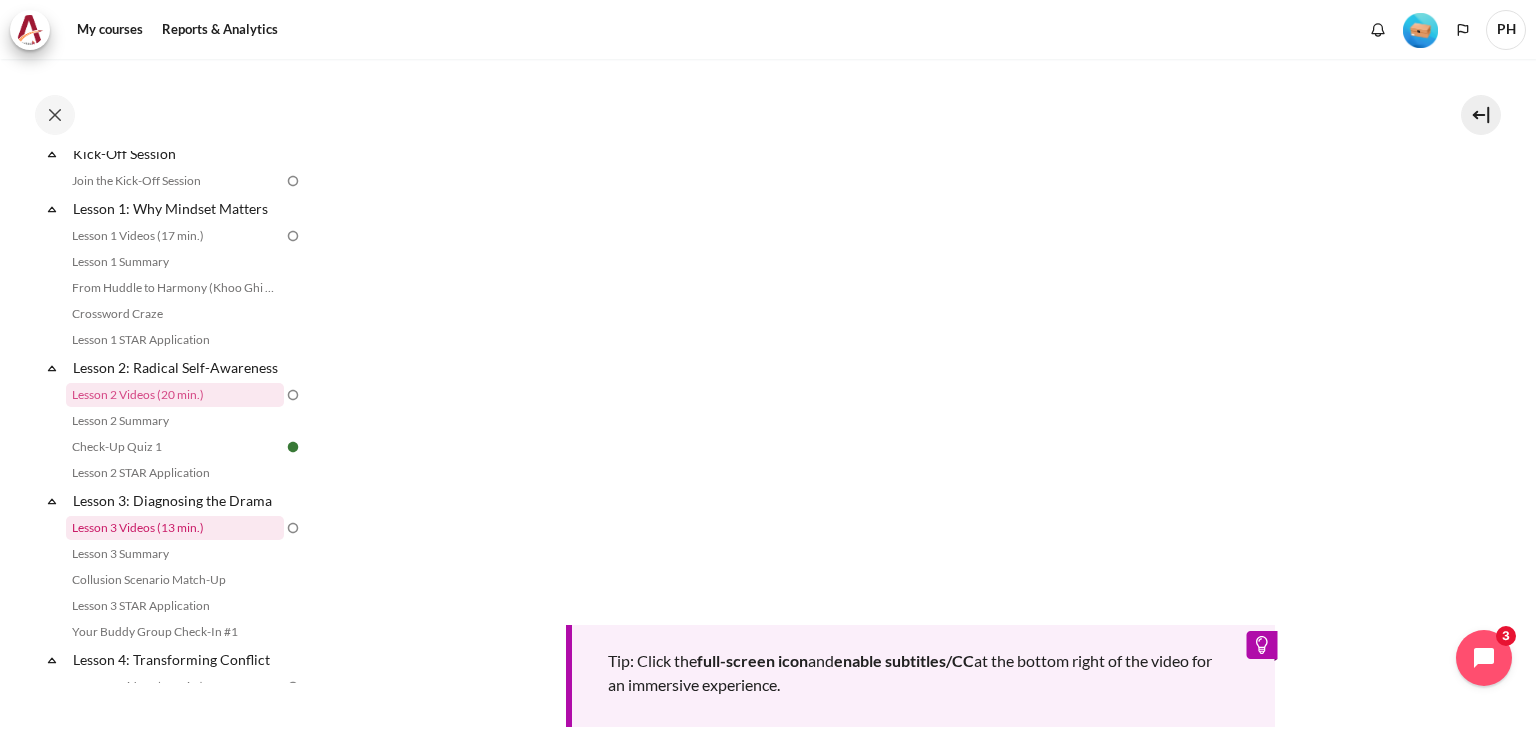 click on "Lesson 3 Videos (13 min.)" at bounding box center [175, 528] 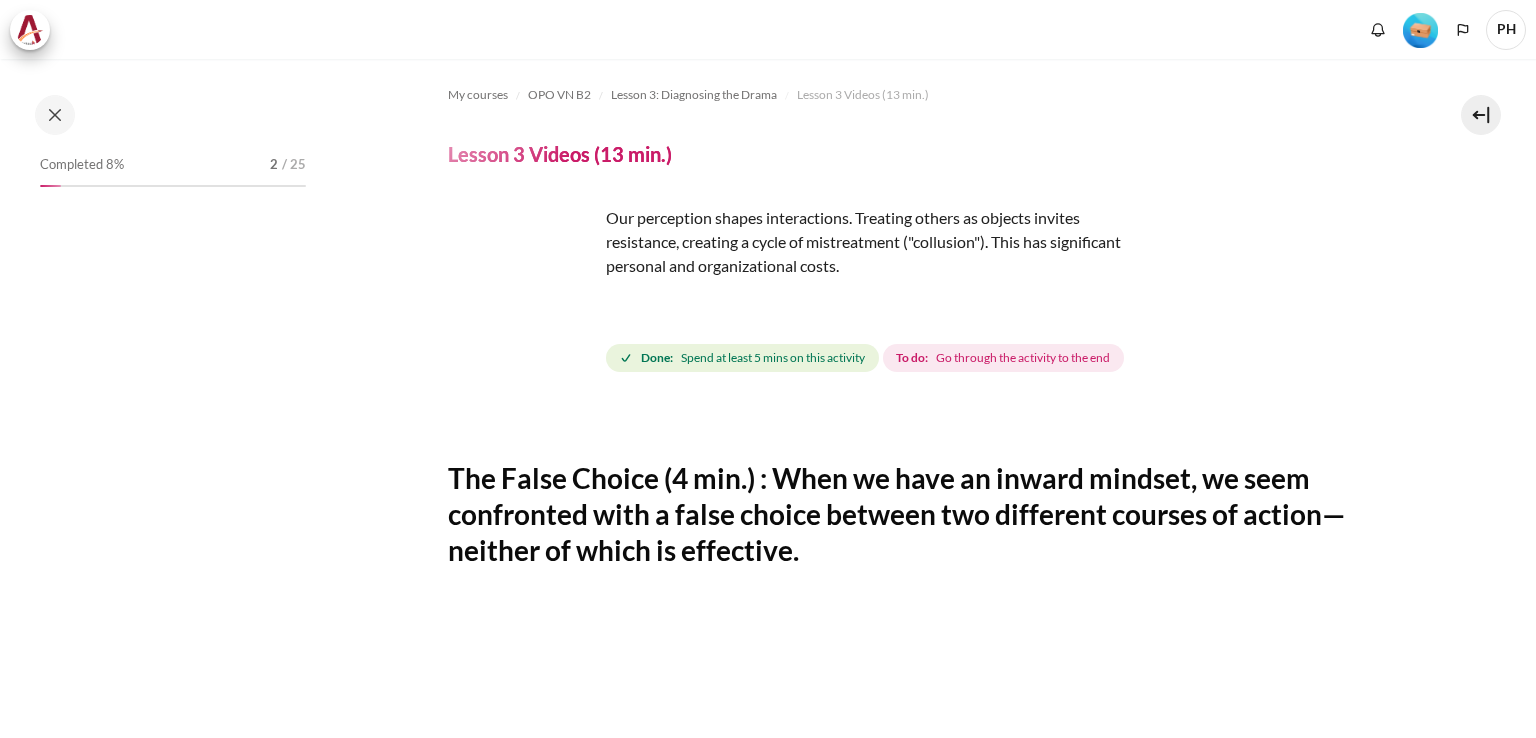 scroll, scrollTop: 0, scrollLeft: 0, axis: both 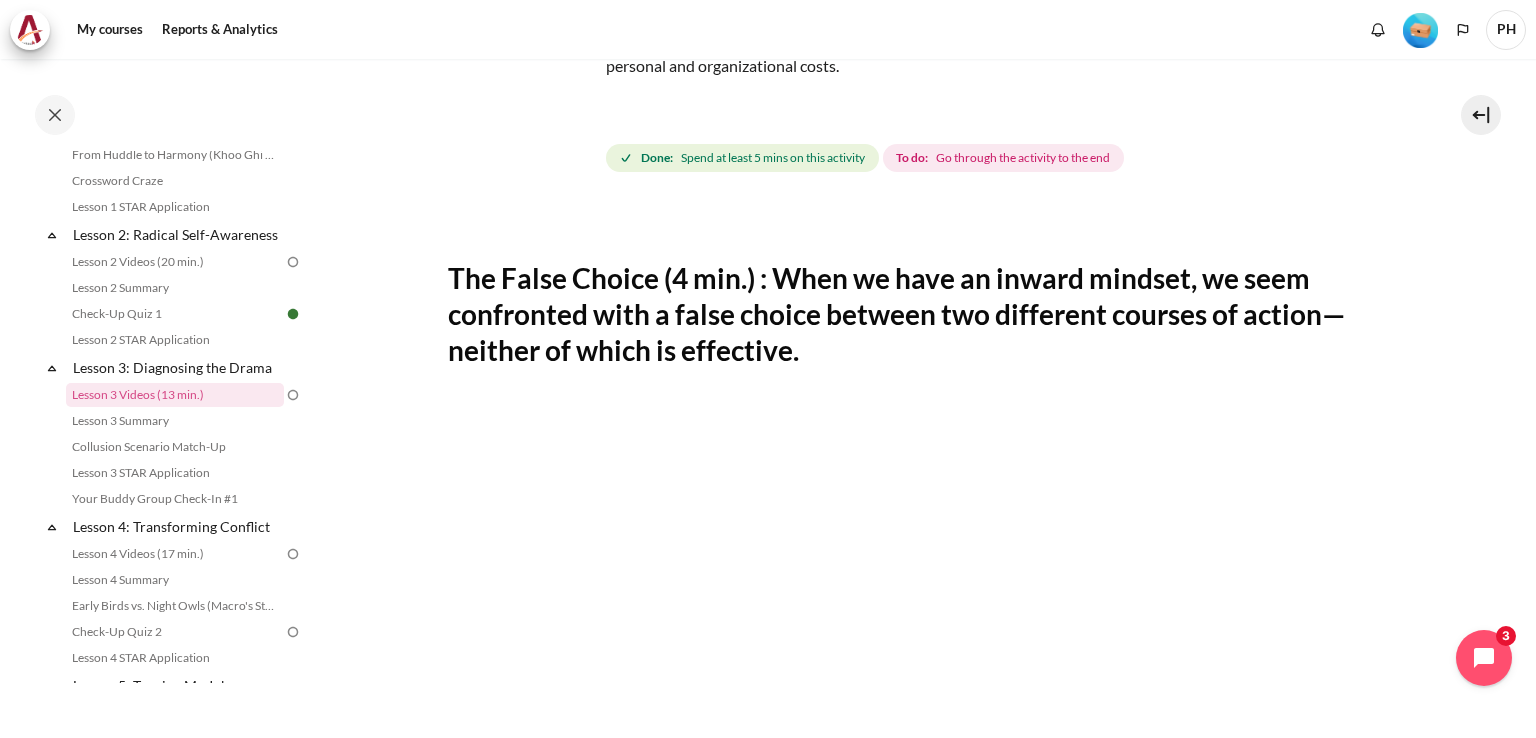 click at bounding box center (523, 81) 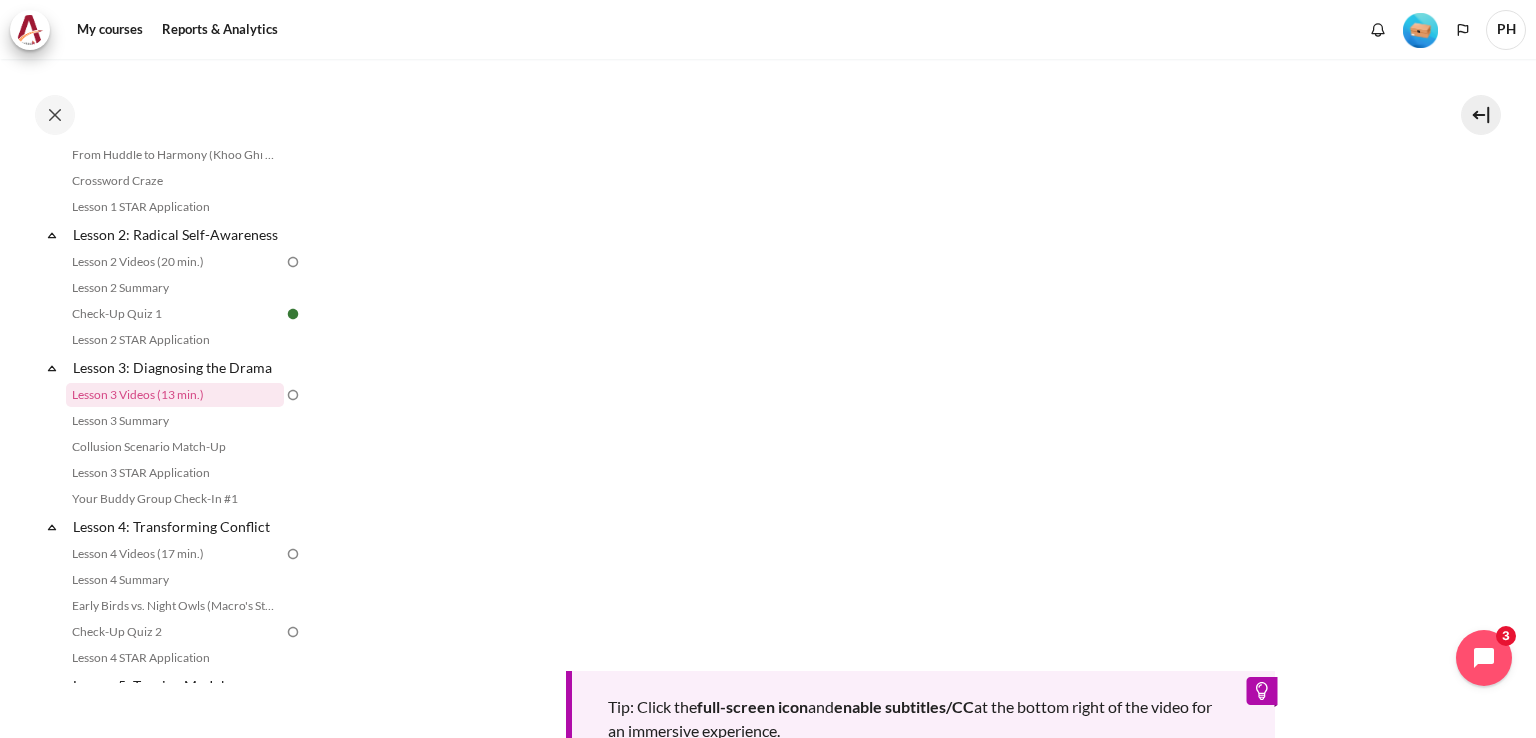 scroll, scrollTop: 600, scrollLeft: 0, axis: vertical 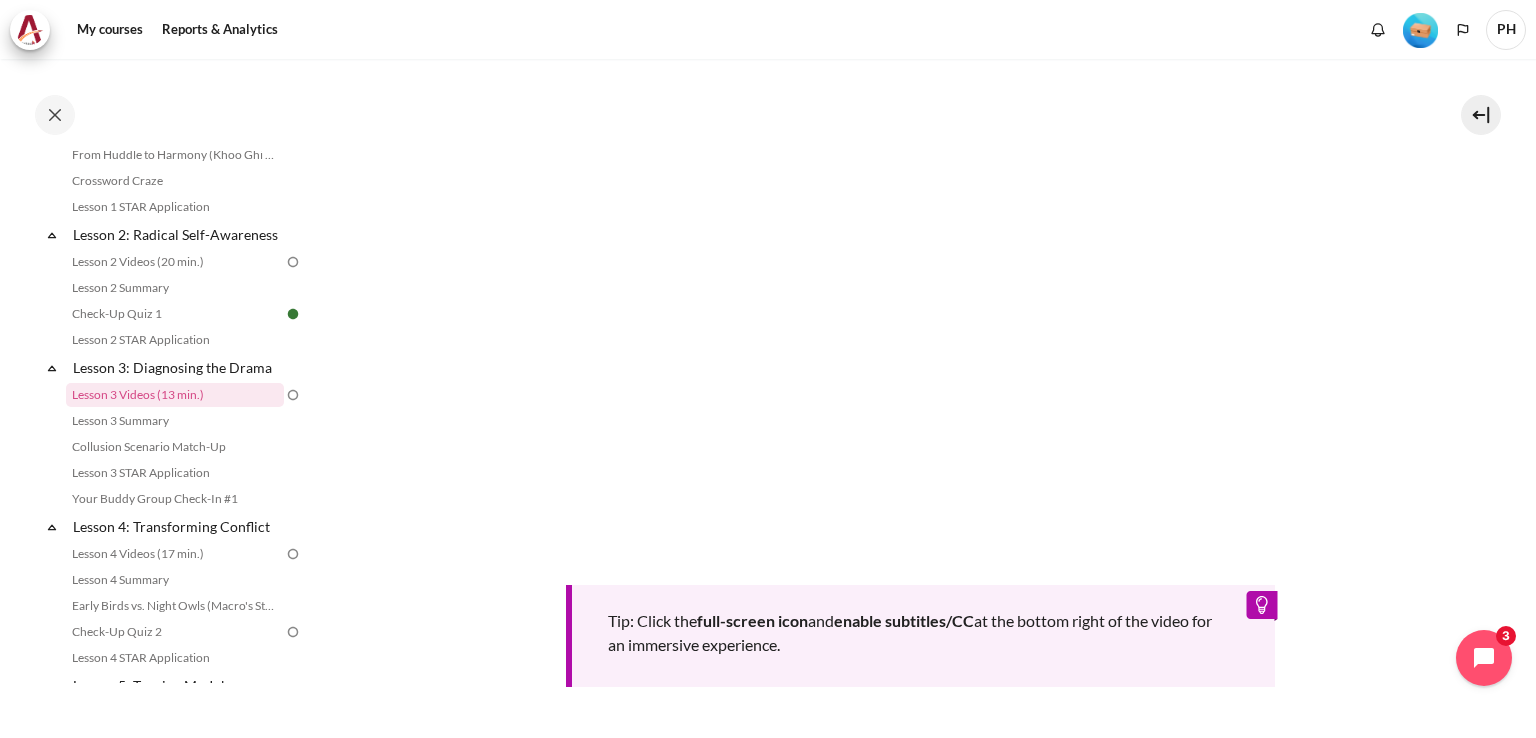 click at bounding box center [293, 395] 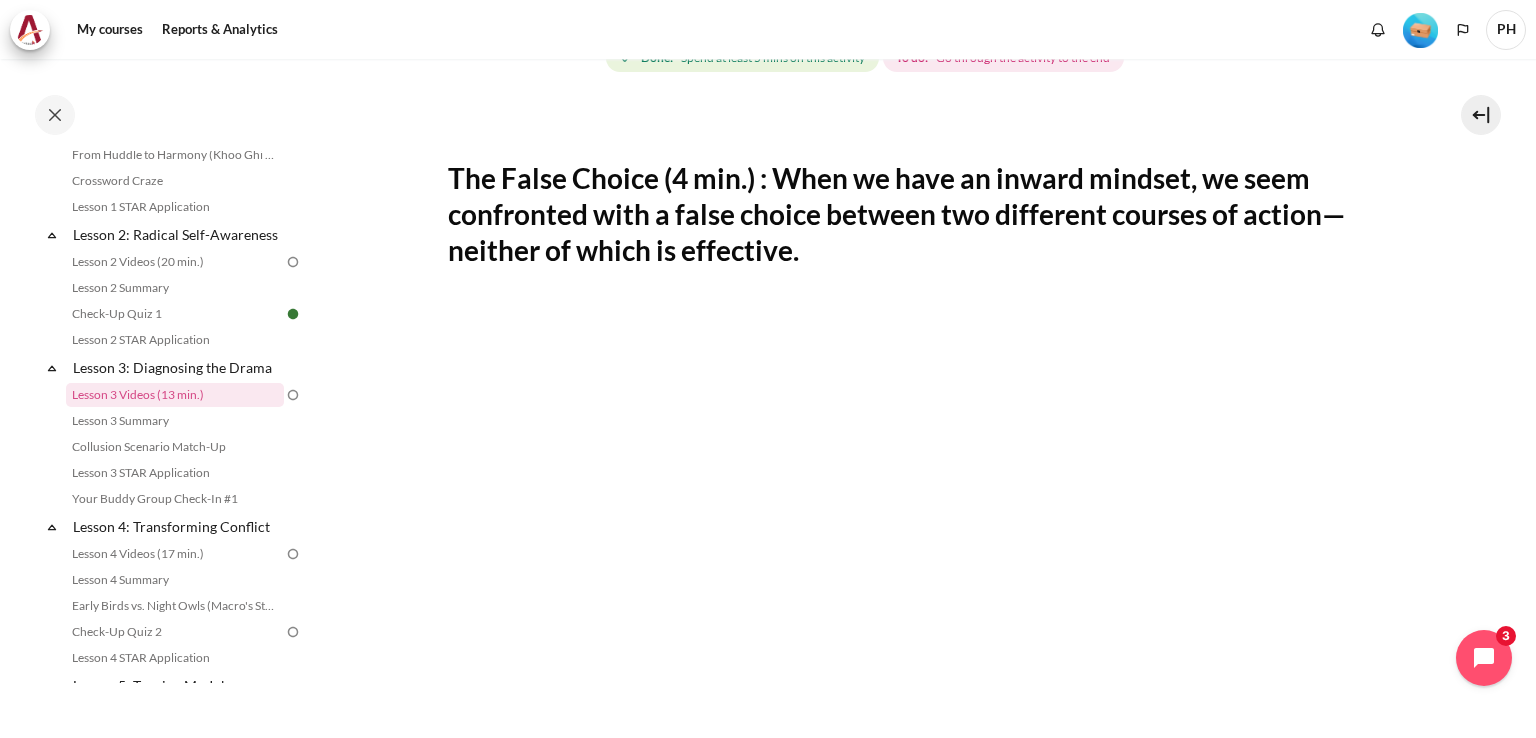 scroll, scrollTop: 0, scrollLeft: 0, axis: both 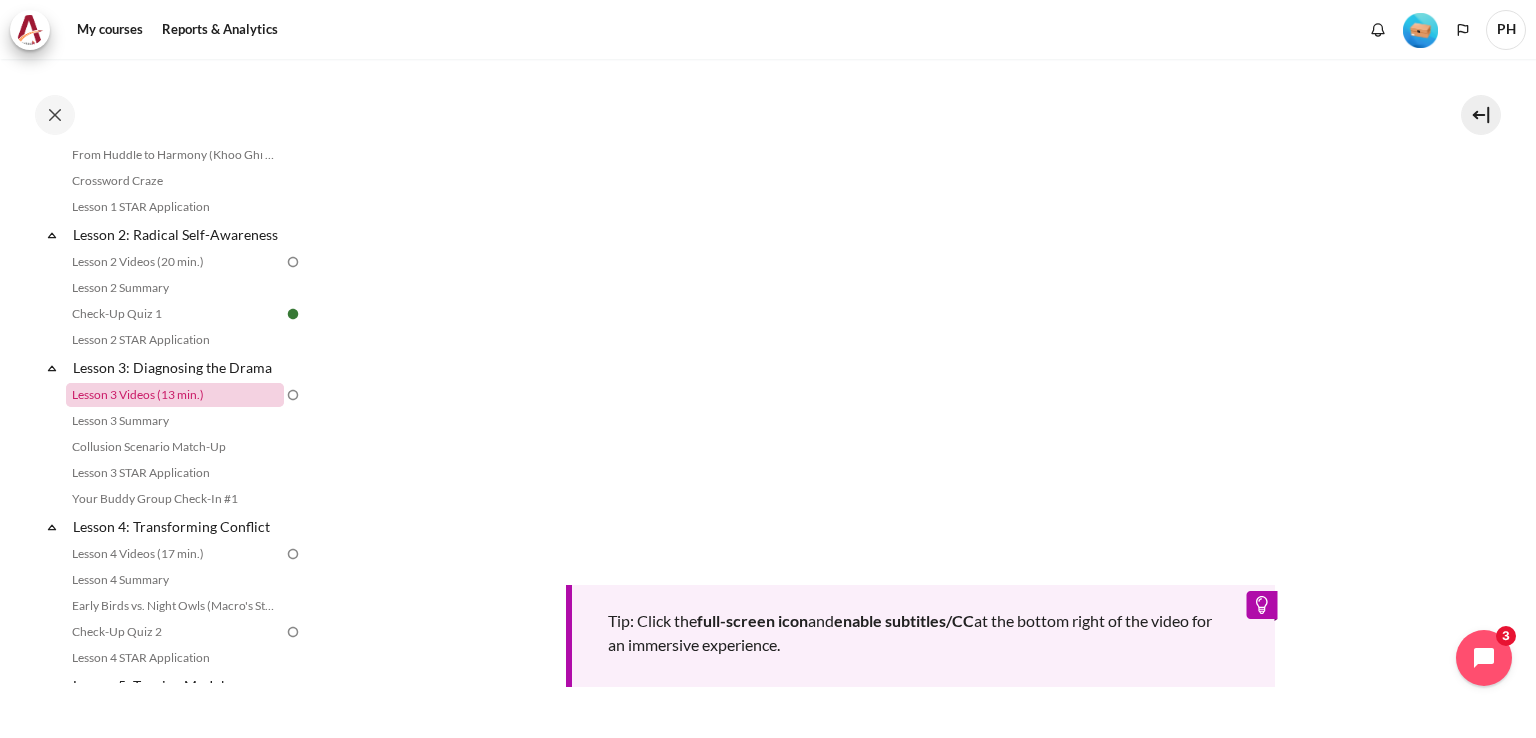 click on "Lesson 3 Videos (13 min.)" at bounding box center [175, 395] 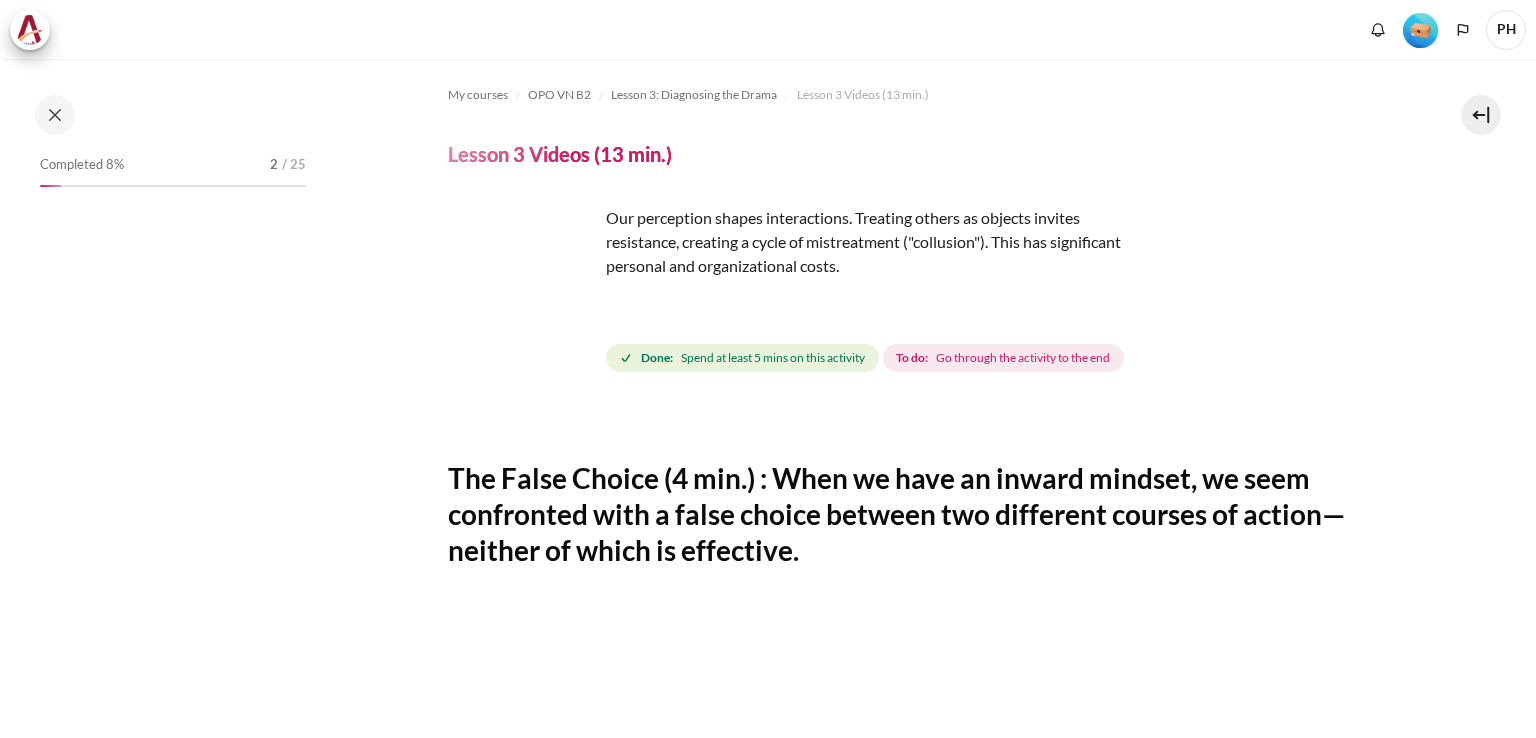 scroll, scrollTop: 0, scrollLeft: 0, axis: both 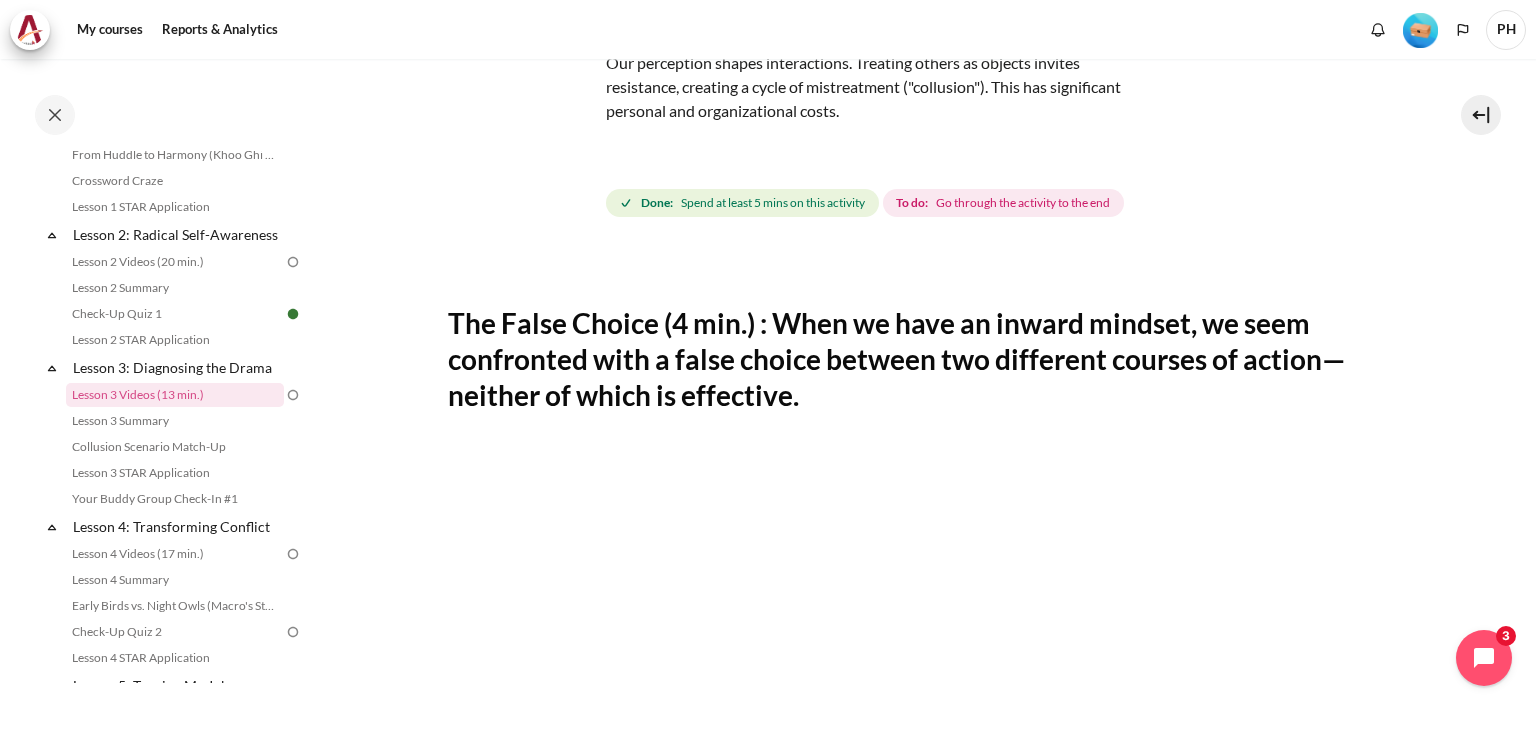 click at bounding box center [523, 126] 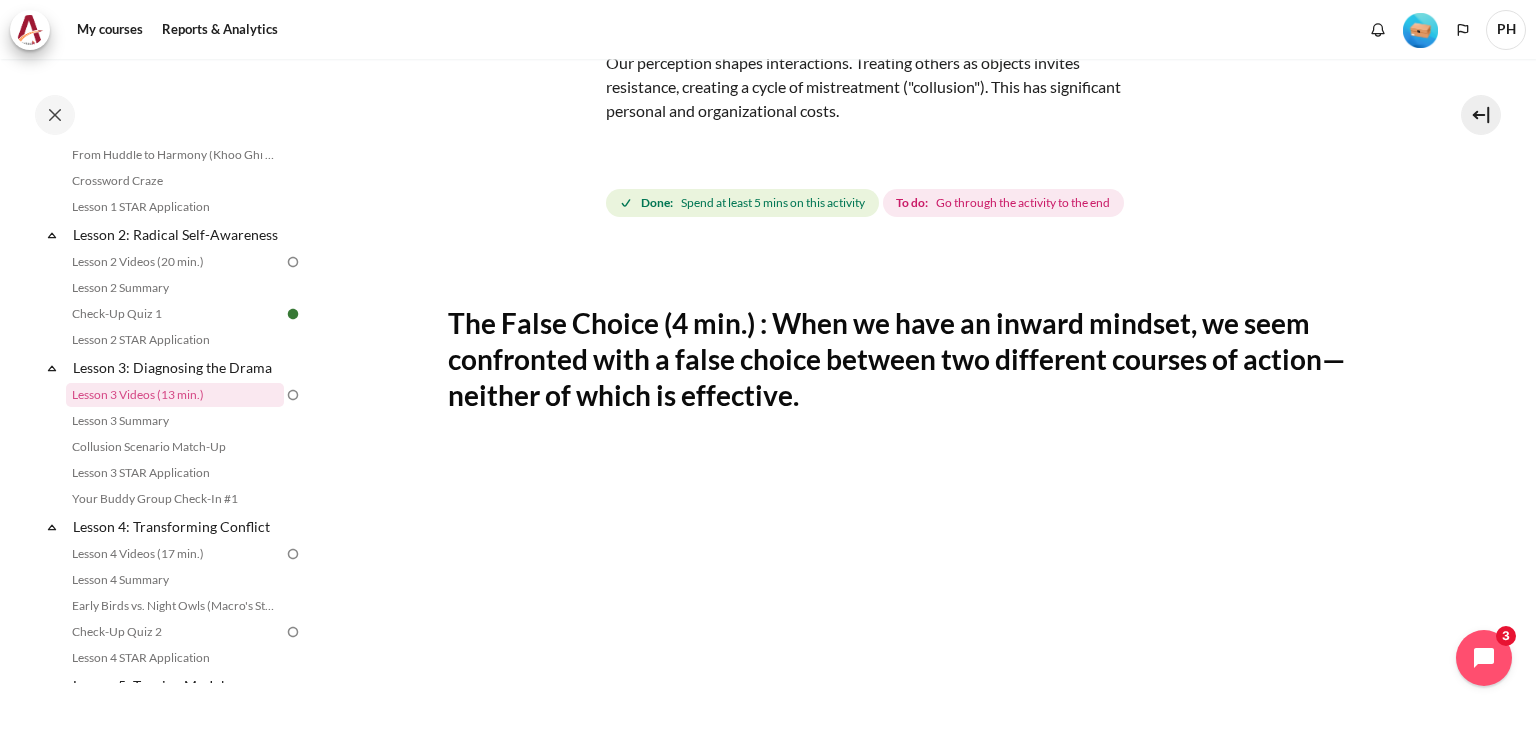 click at bounding box center (523, 126) 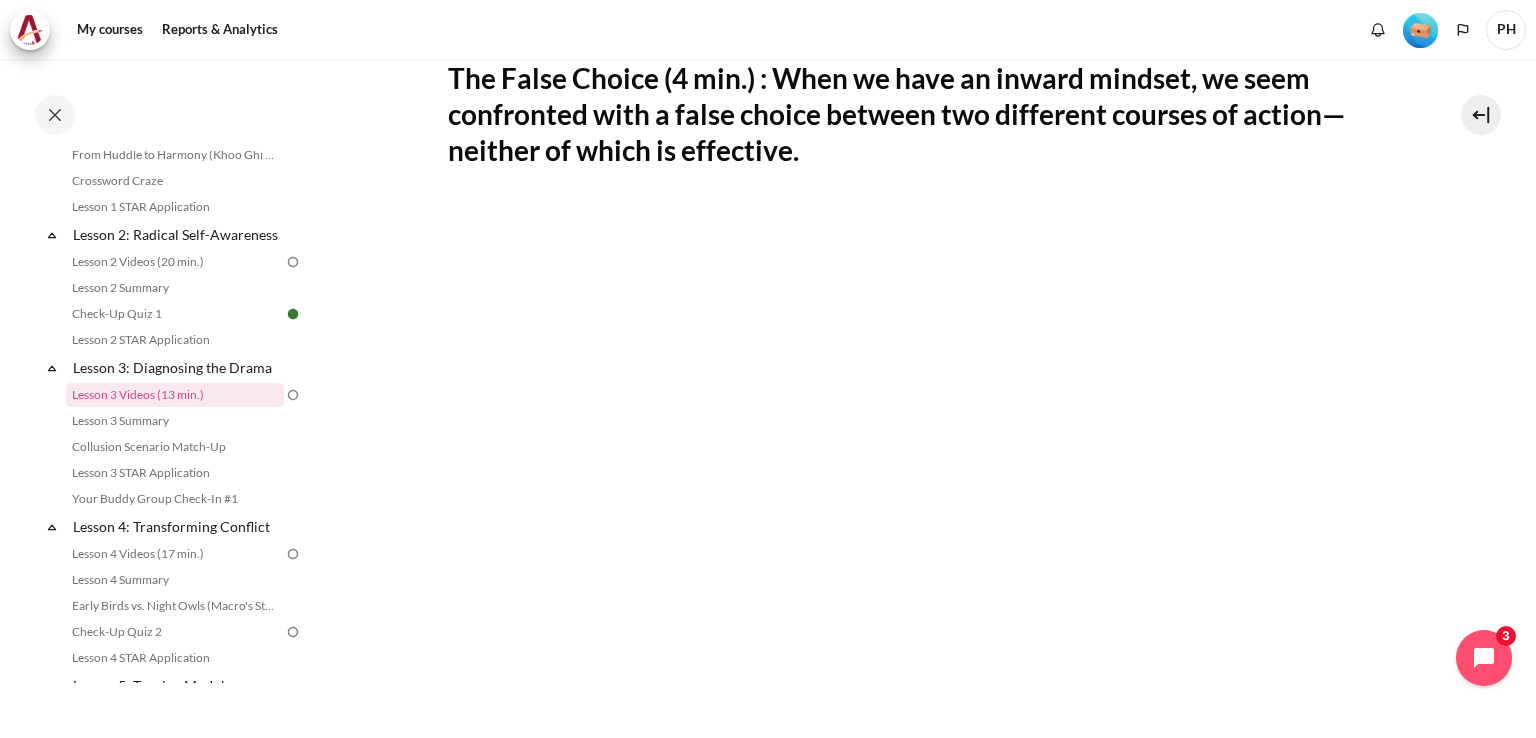 scroll, scrollTop: 655, scrollLeft: 0, axis: vertical 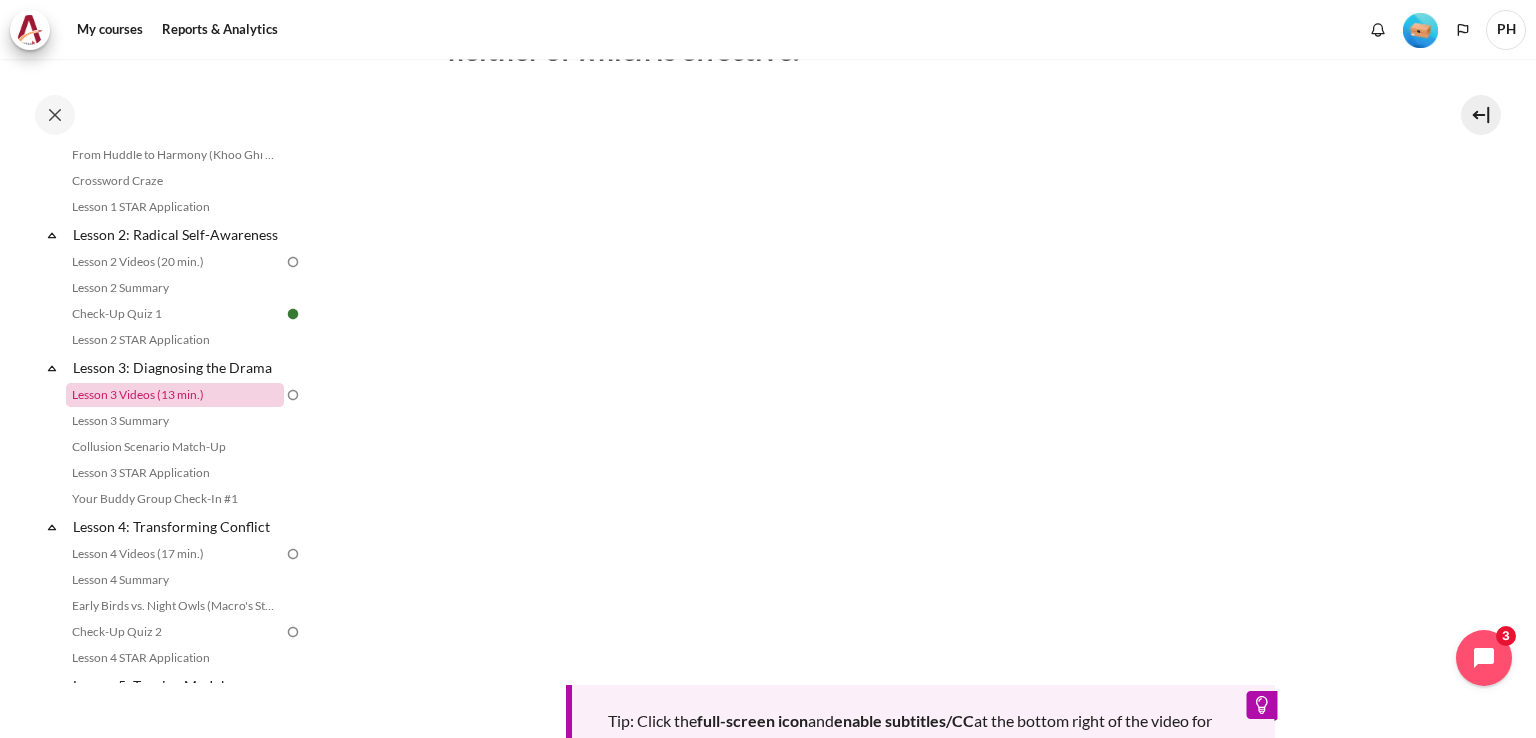 click on "Lesson 3 Videos (13 min.)" at bounding box center [175, 395] 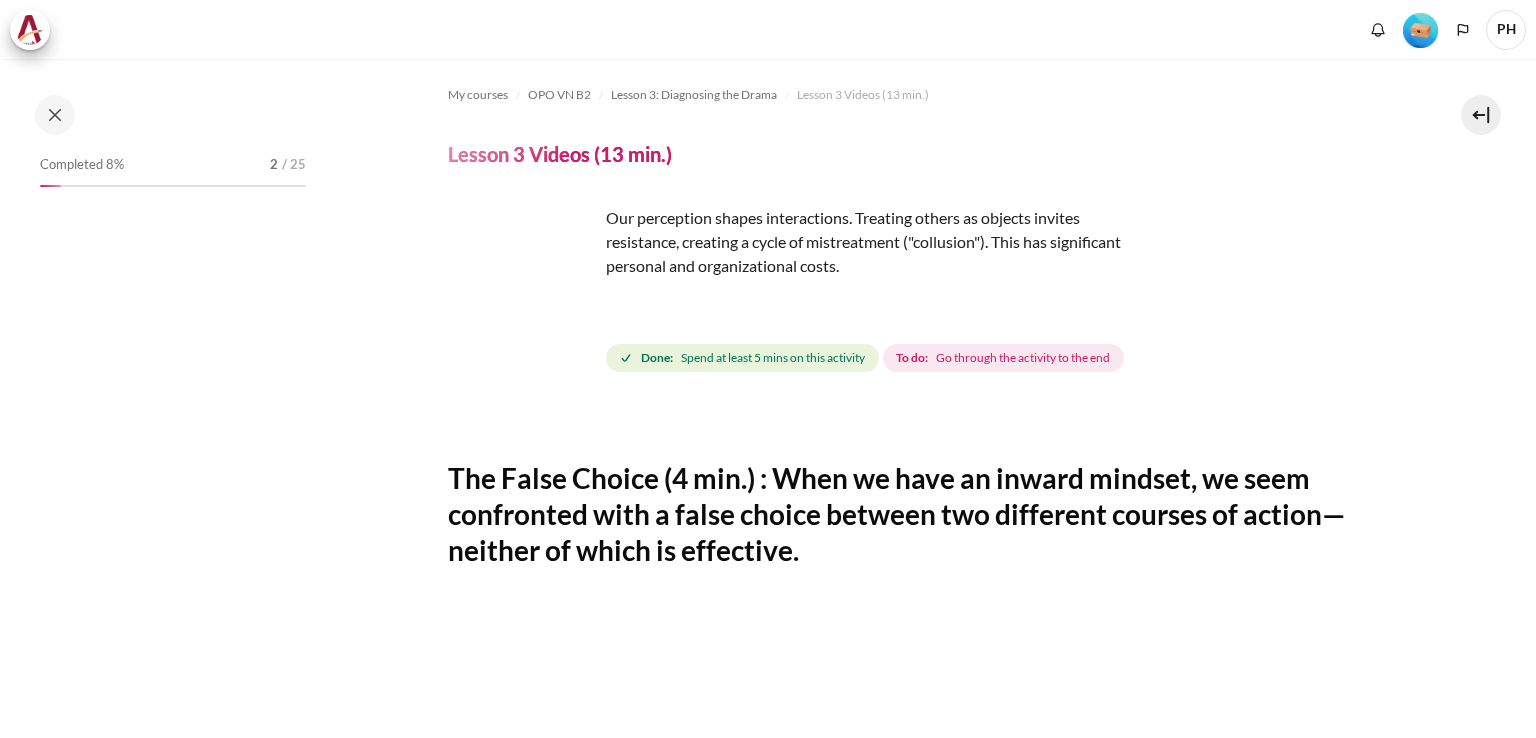 scroll, scrollTop: 0, scrollLeft: 0, axis: both 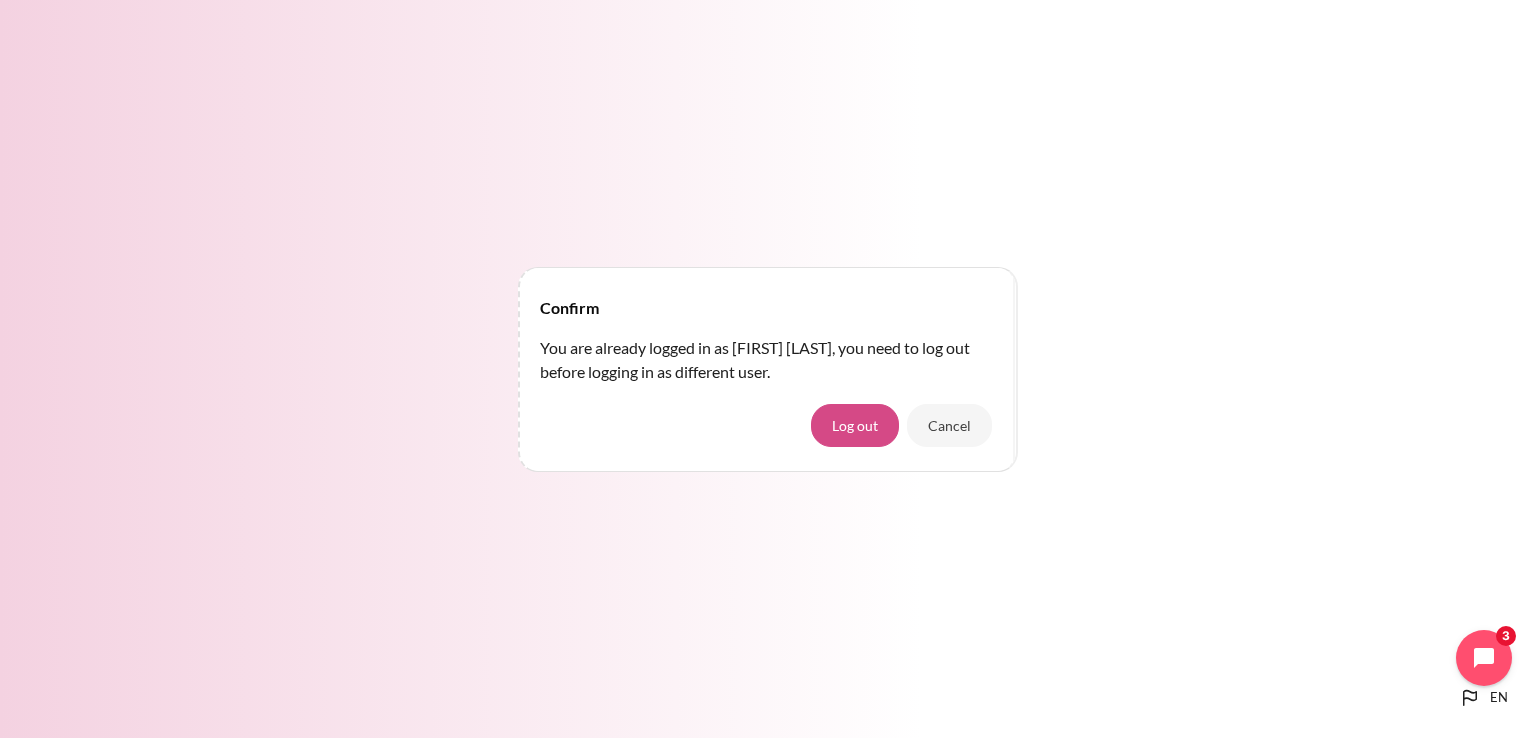 click on "Log out" at bounding box center [855, 425] 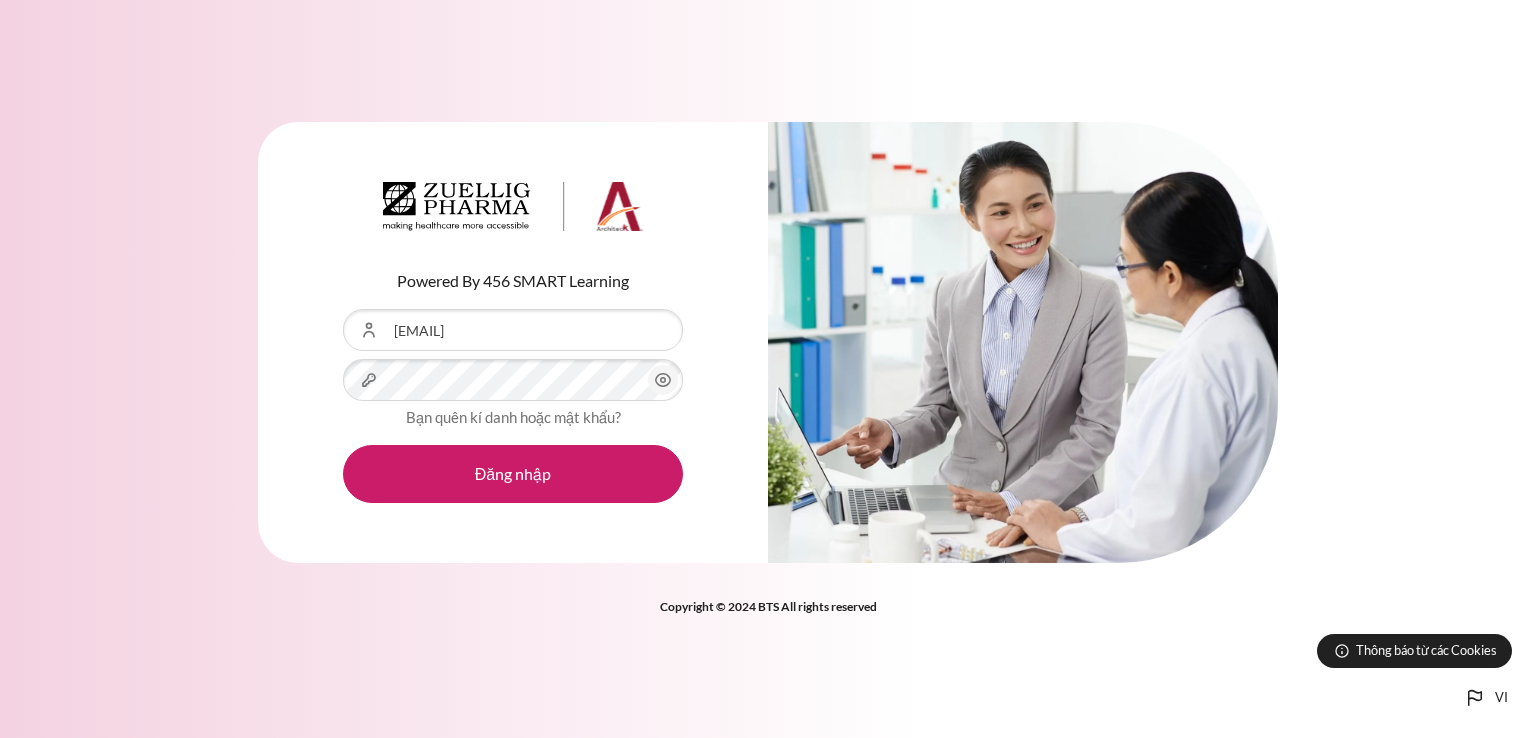 scroll, scrollTop: 0, scrollLeft: 0, axis: both 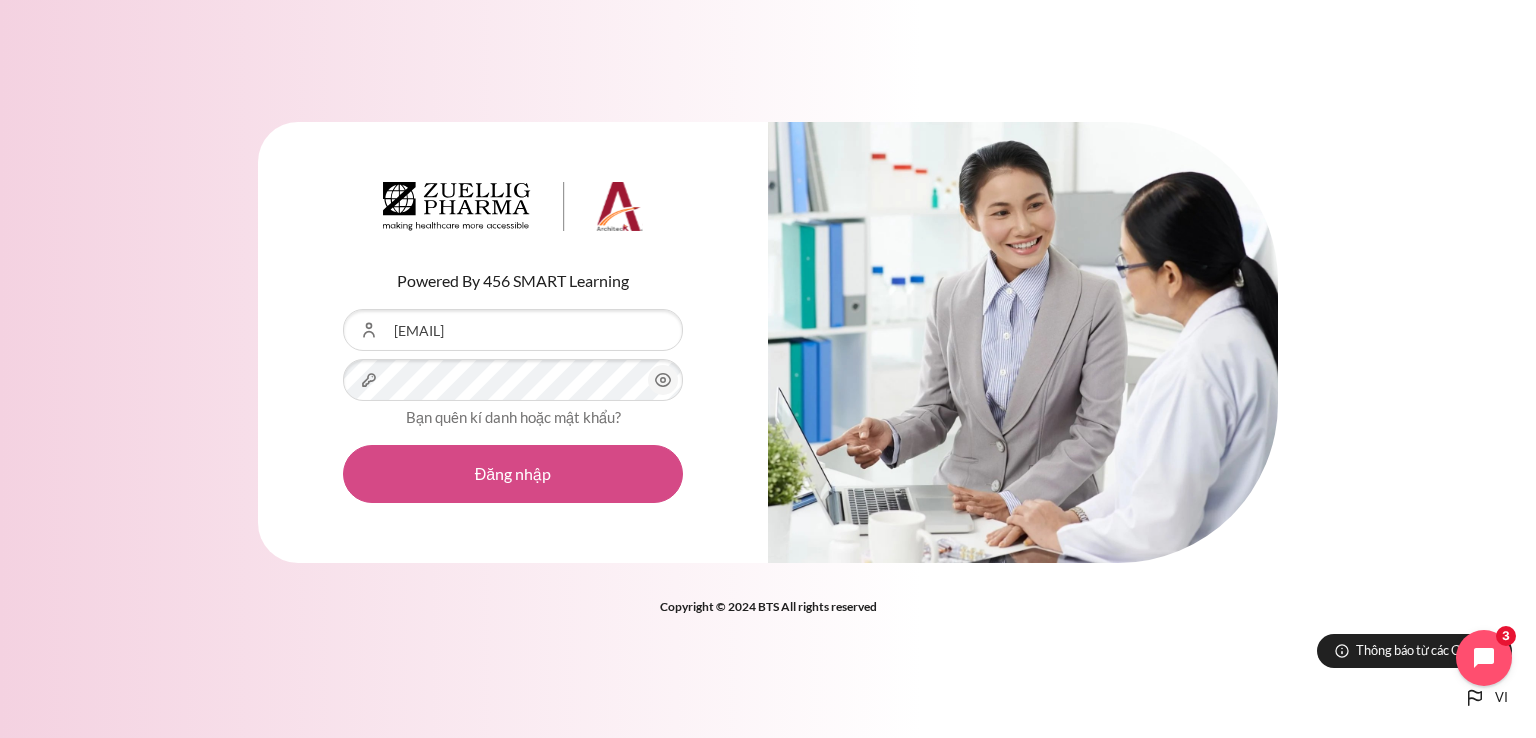 click on "Đăng nhập" at bounding box center (513, 474) 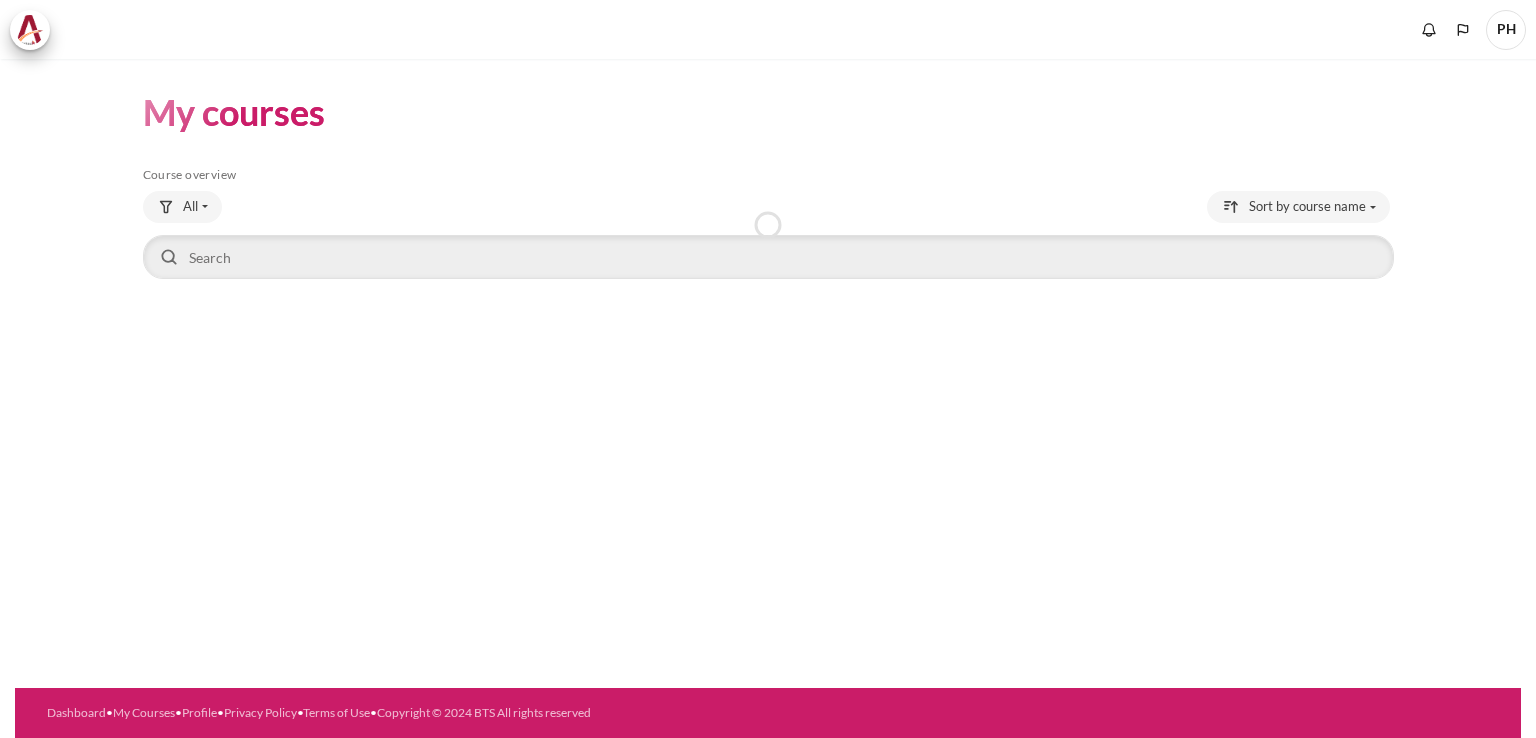 scroll, scrollTop: 0, scrollLeft: 0, axis: both 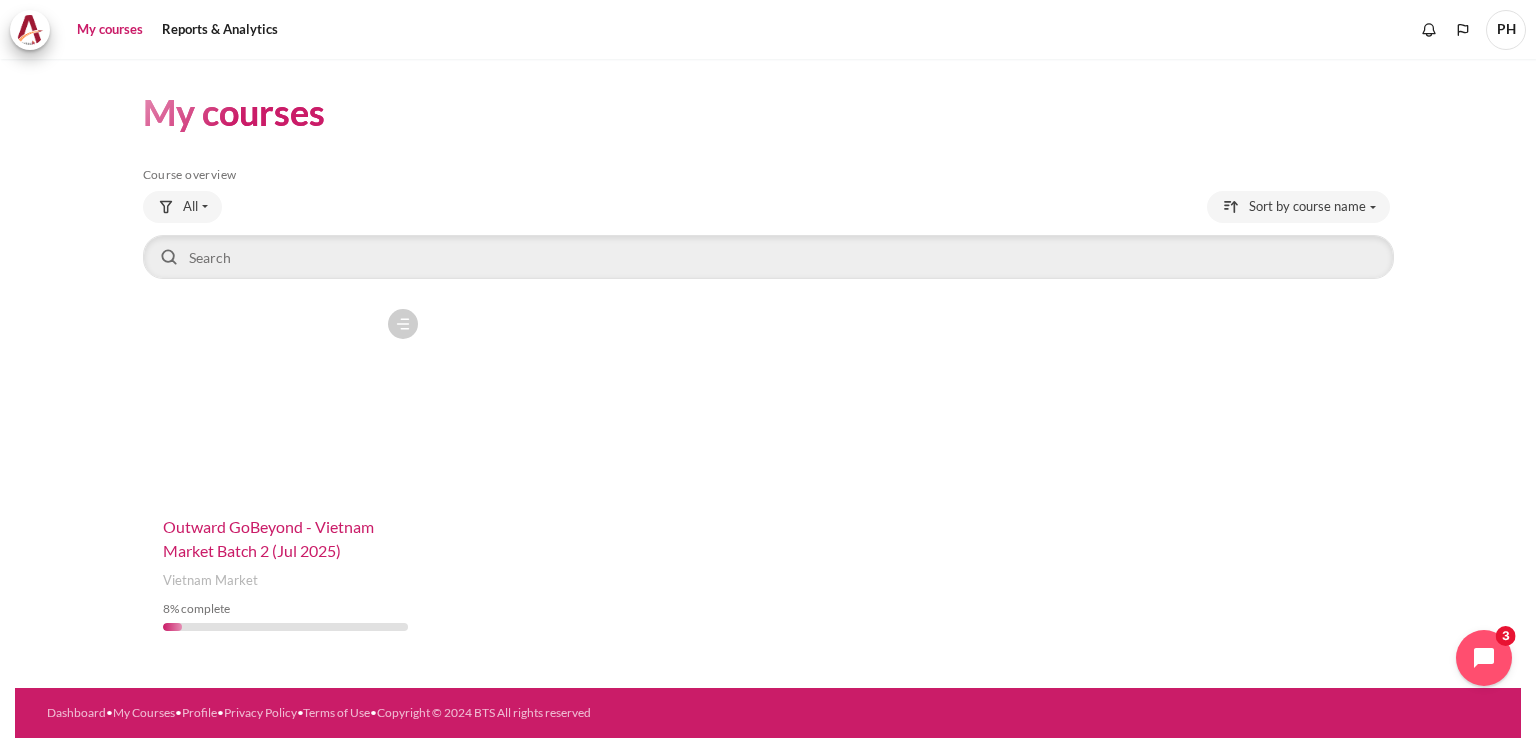 click on "Outward GoBeyond - Vietnam Market Batch 2 (Jul 2025)" at bounding box center (268, 538) 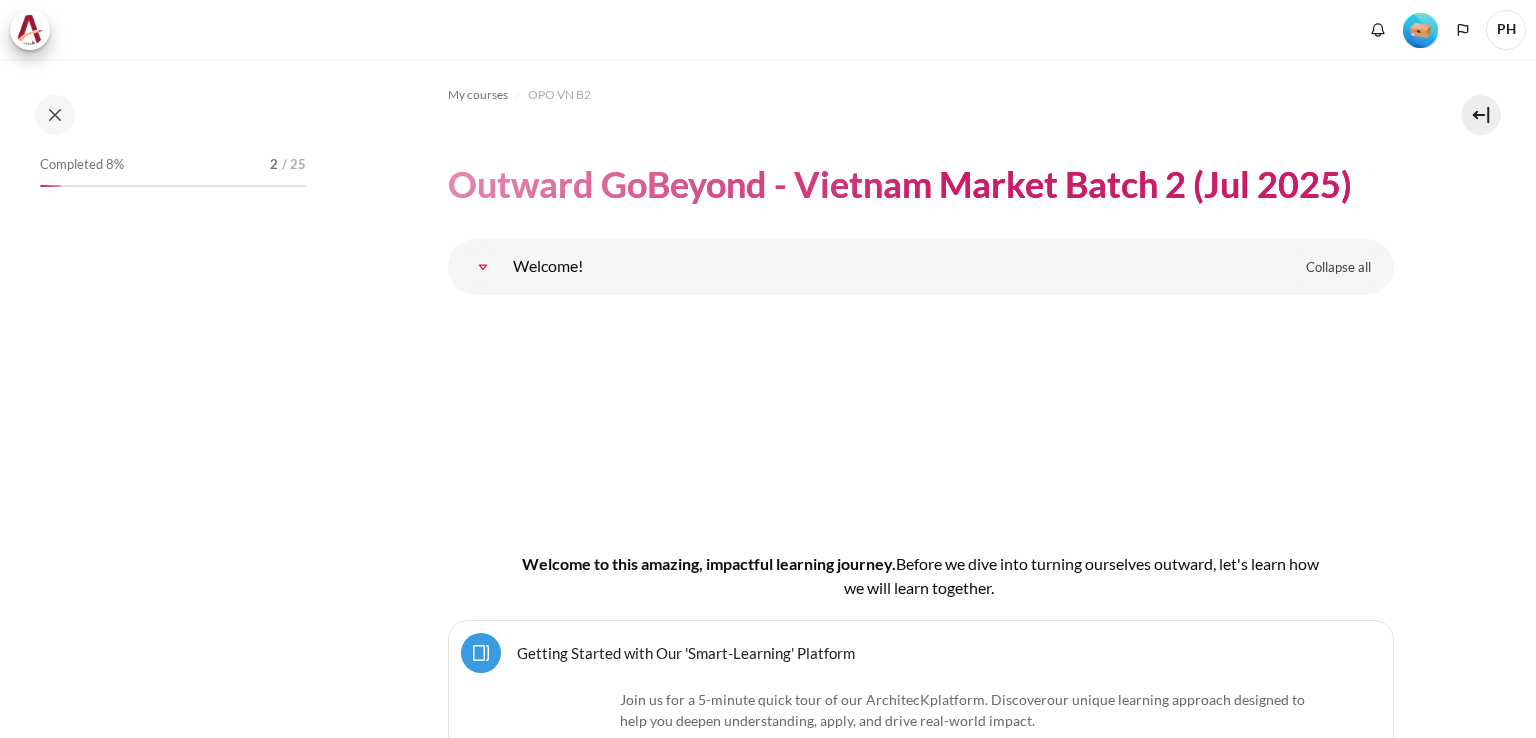 scroll, scrollTop: 0, scrollLeft: 0, axis: both 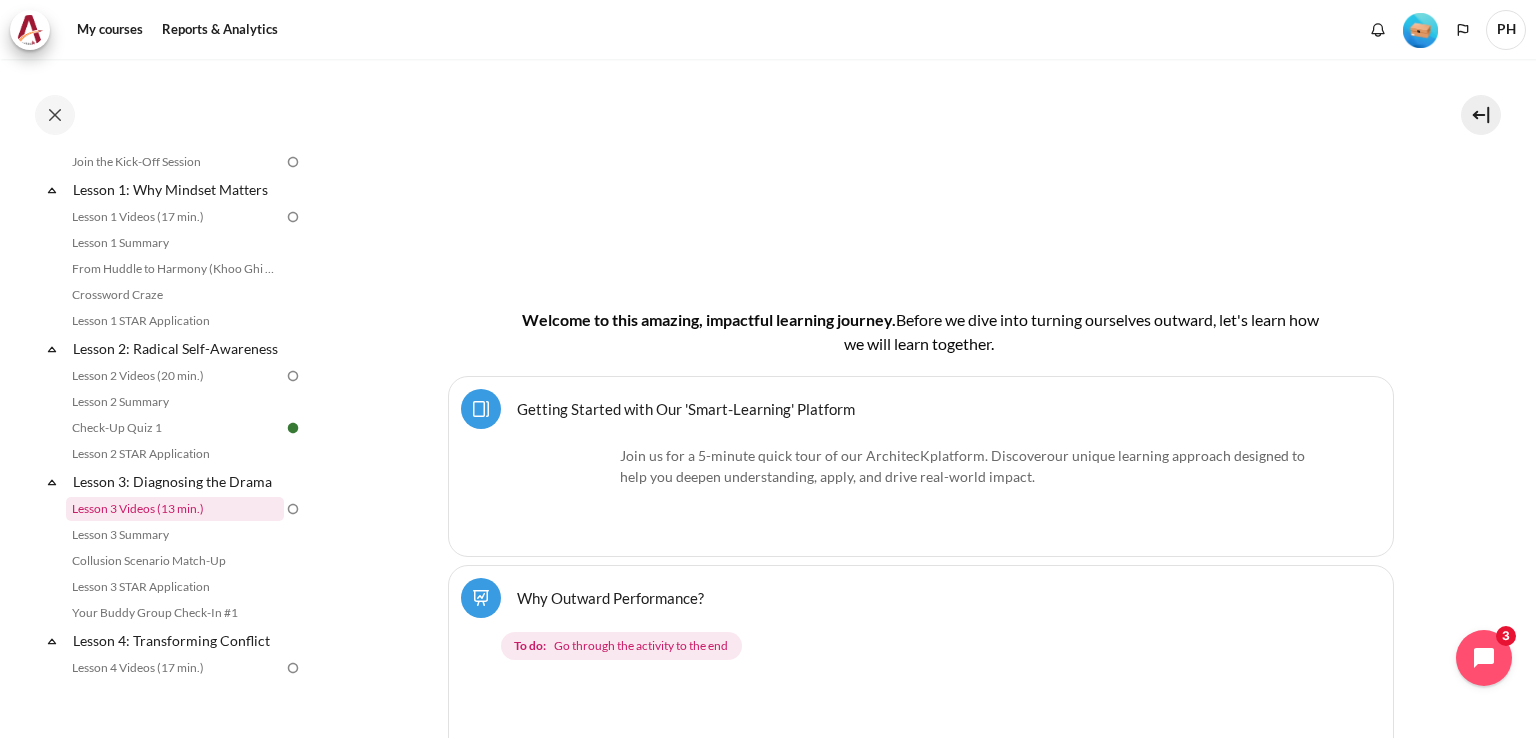 click on "Lesson 3 Videos (13 min.)" at bounding box center (175, 509) 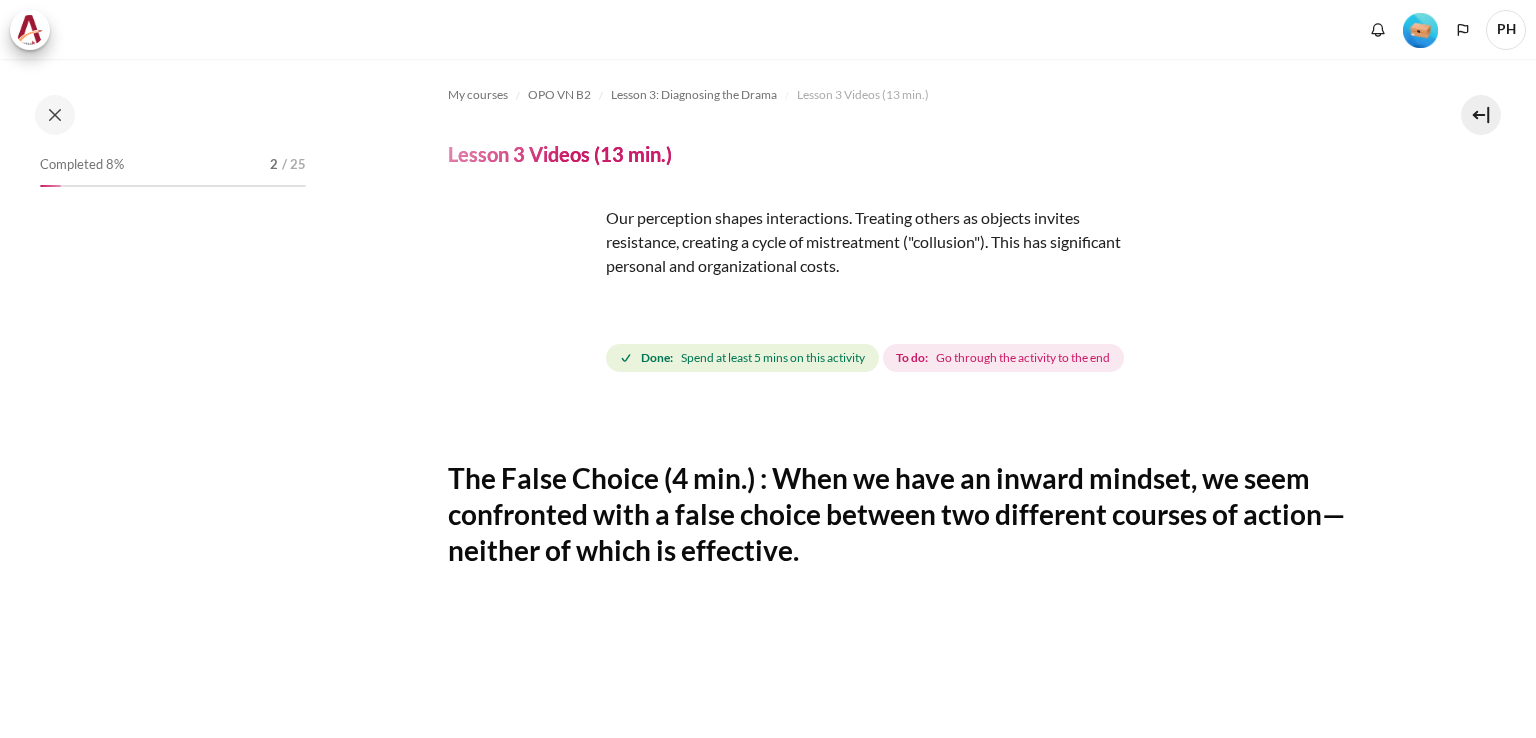 scroll, scrollTop: 0, scrollLeft: 0, axis: both 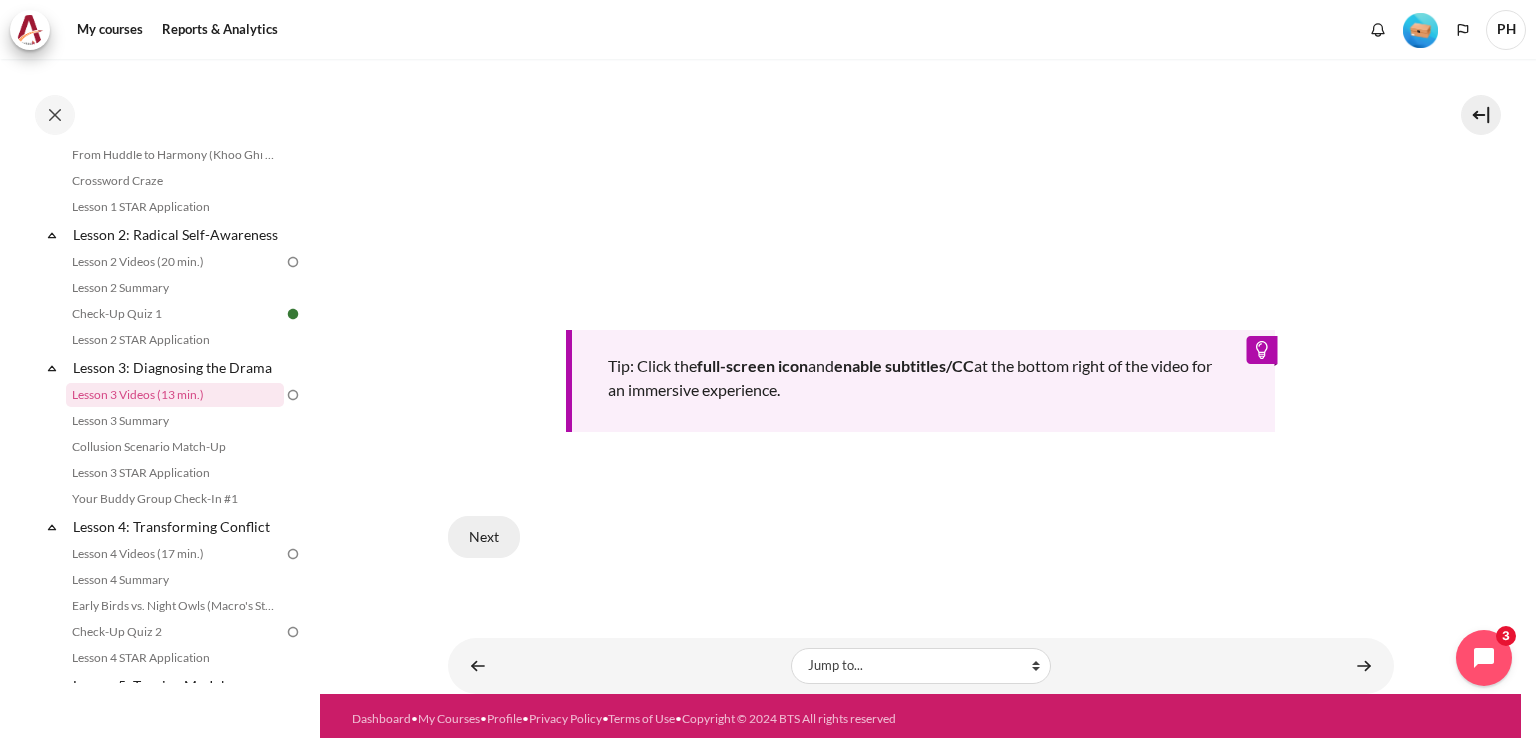 click on "Next" at bounding box center [484, 537] 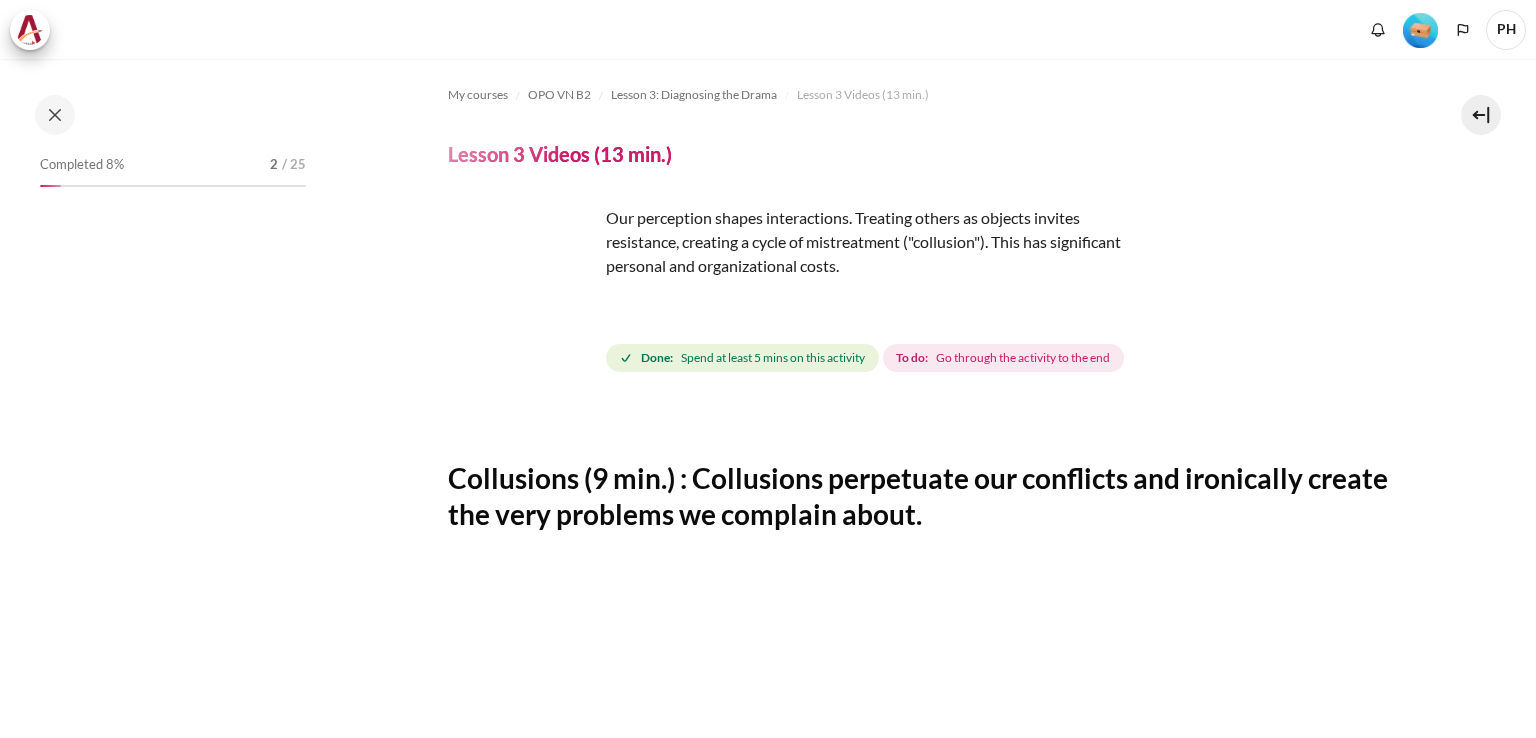 scroll, scrollTop: 0, scrollLeft: 0, axis: both 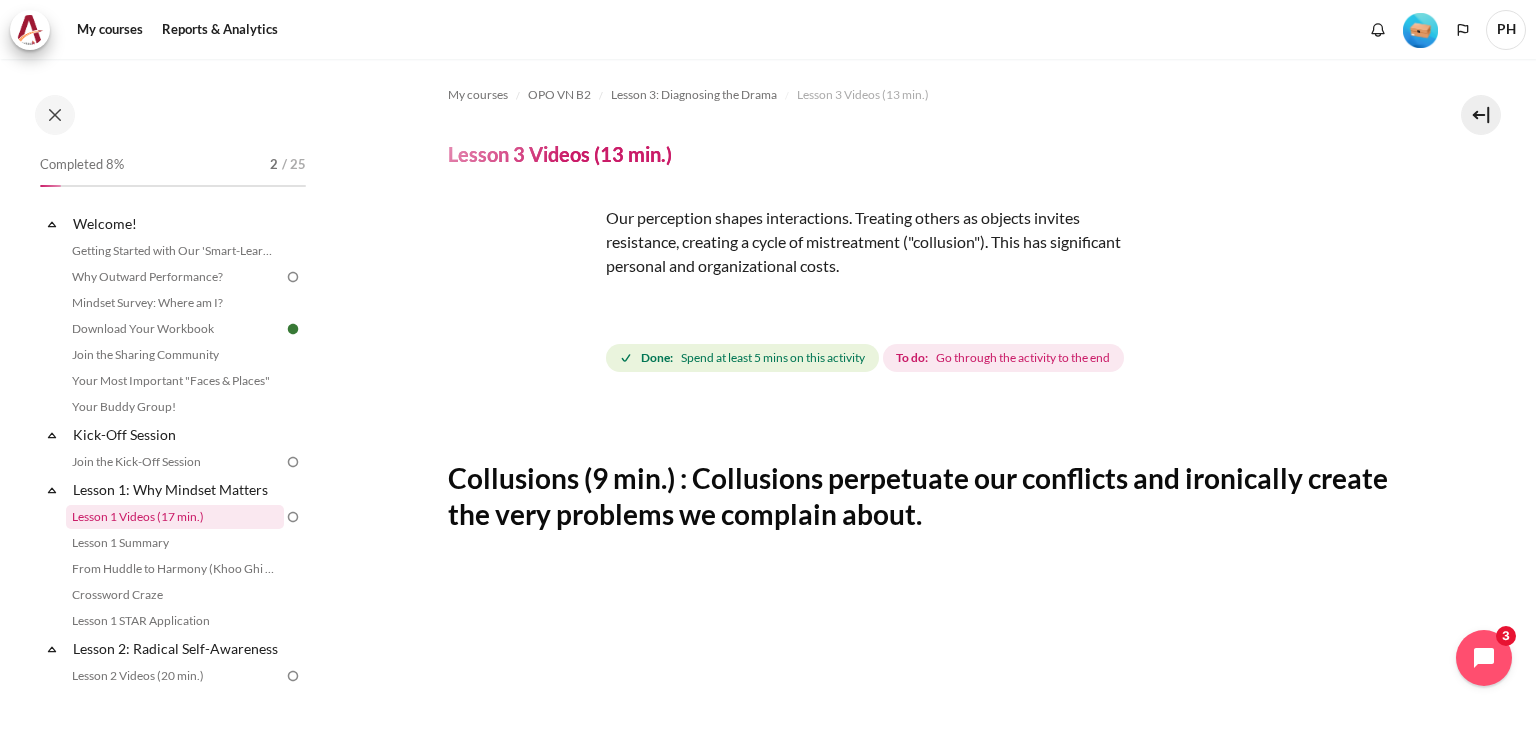 click on "Lesson 1 Videos (17 min.)" at bounding box center (175, 517) 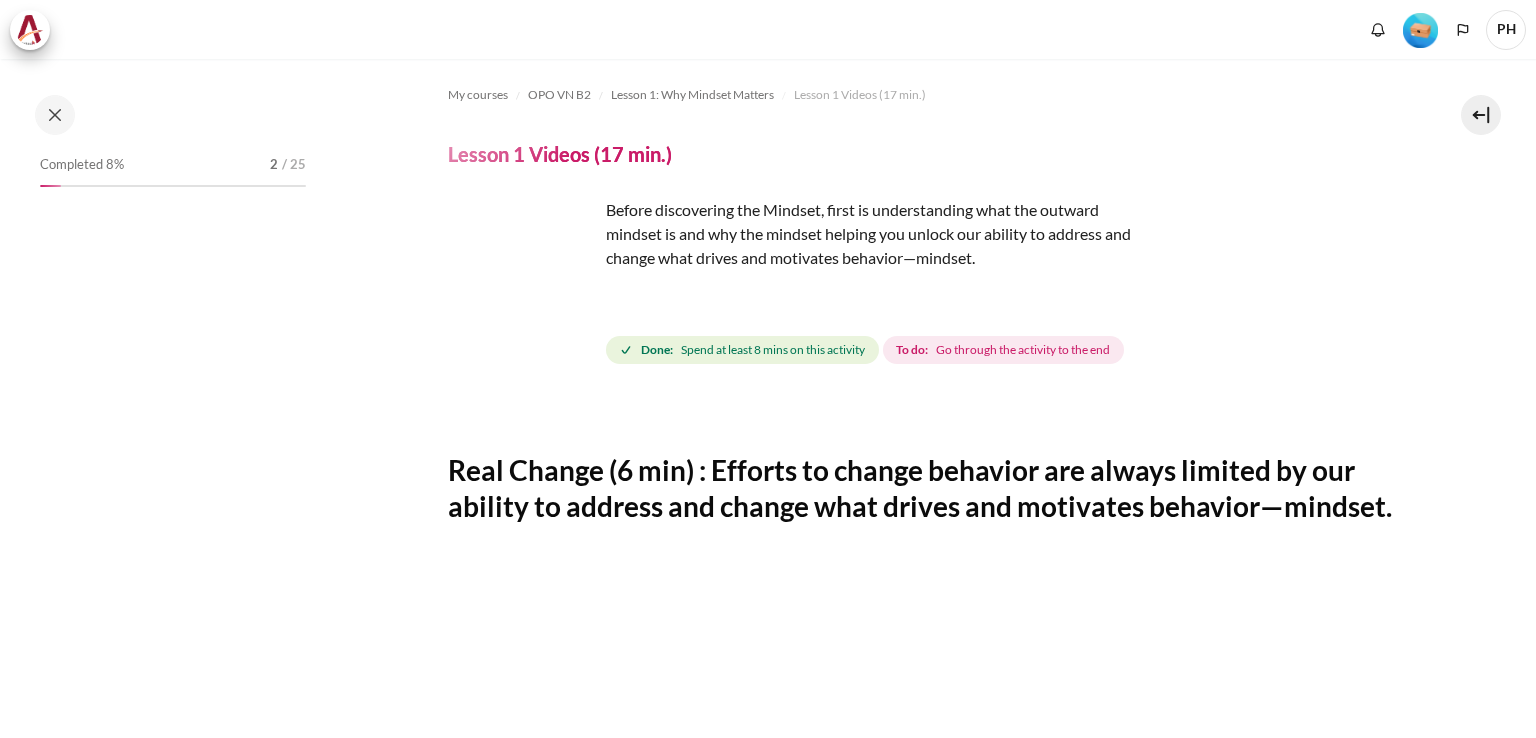 scroll, scrollTop: 0, scrollLeft: 0, axis: both 